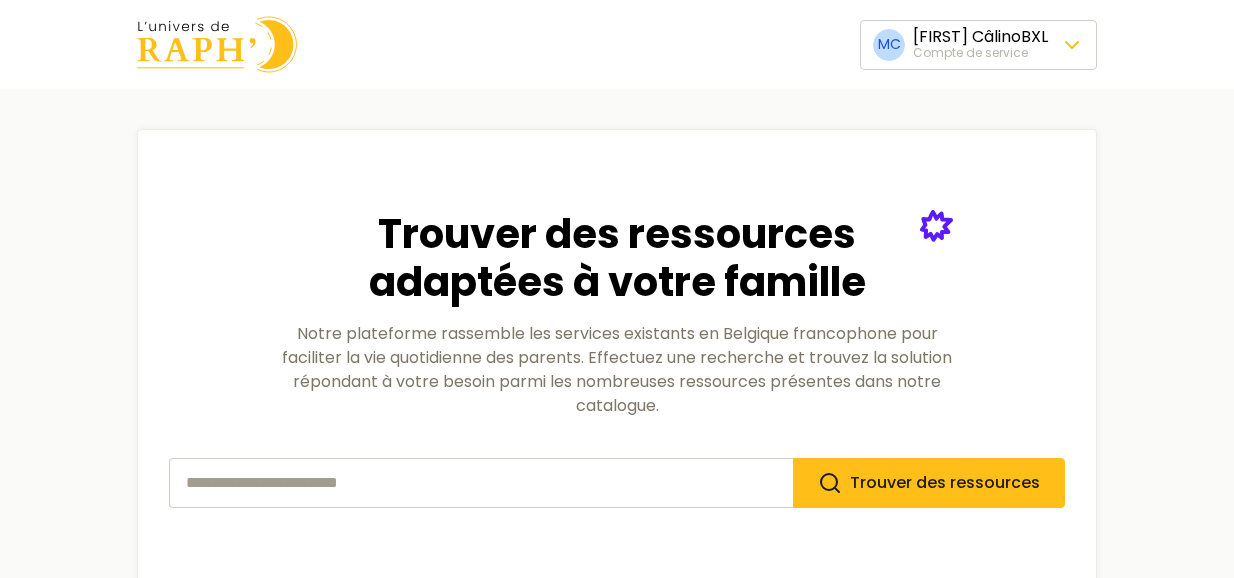 scroll, scrollTop: 0, scrollLeft: 0, axis: both 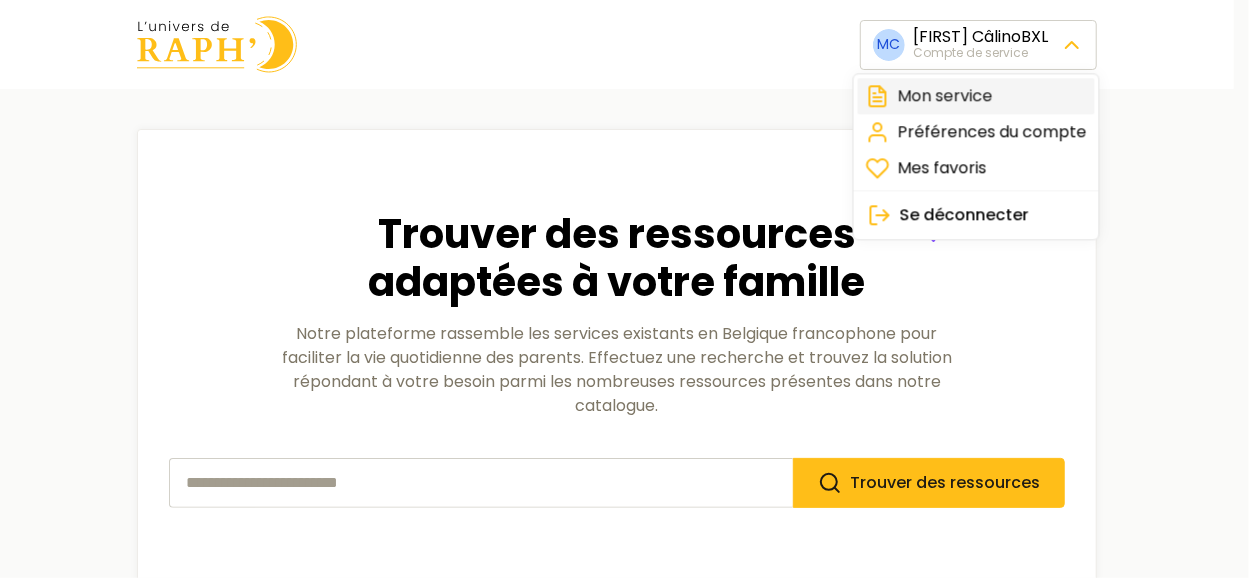 click on "Mon service" at bounding box center (976, 96) 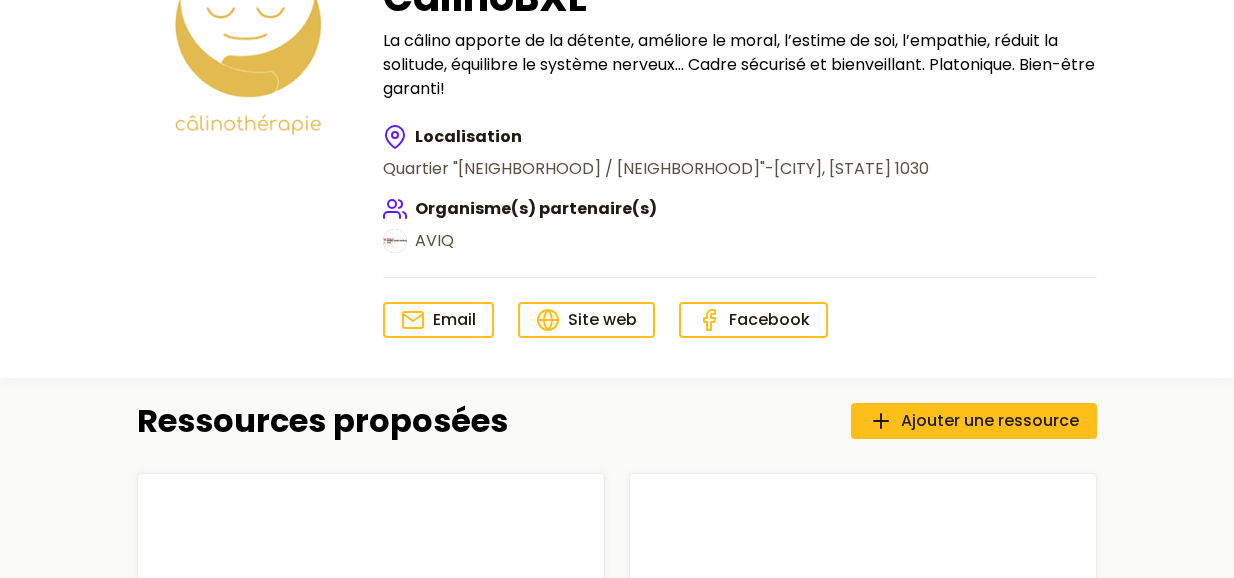 scroll, scrollTop: 248, scrollLeft: 0, axis: vertical 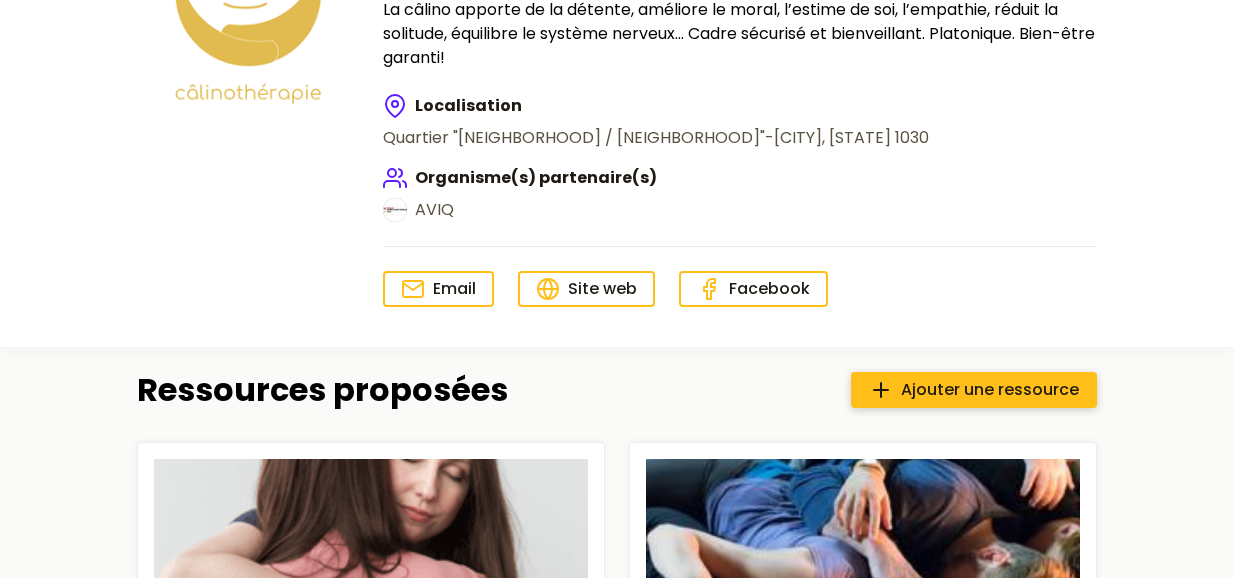click on "Ajouter une ressource" at bounding box center (990, 390) 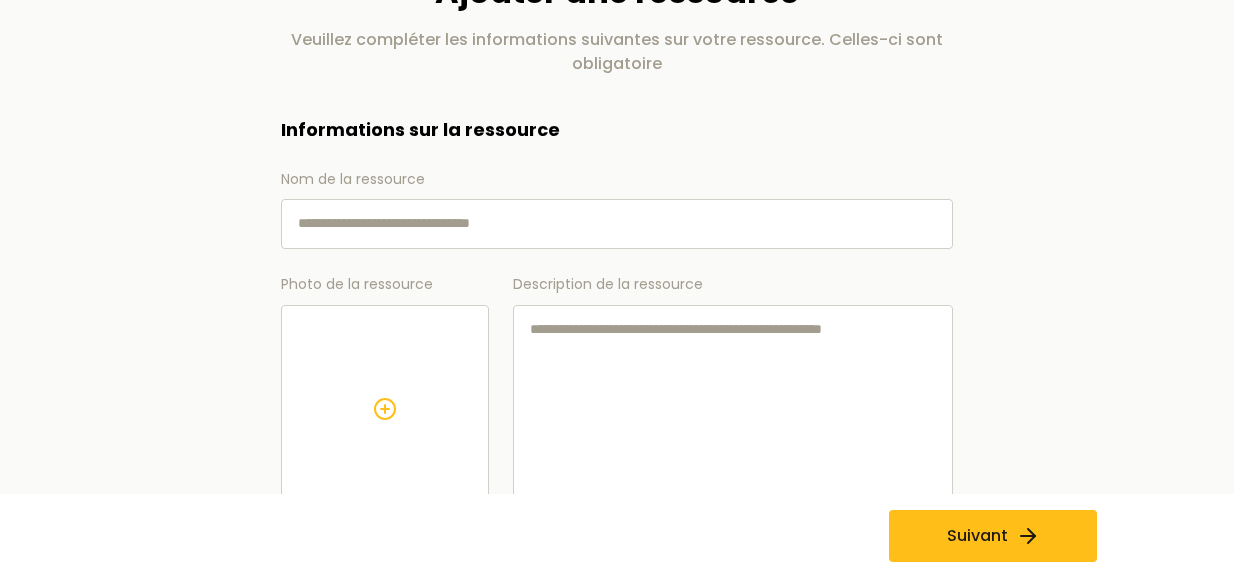 scroll, scrollTop: 153, scrollLeft: 0, axis: vertical 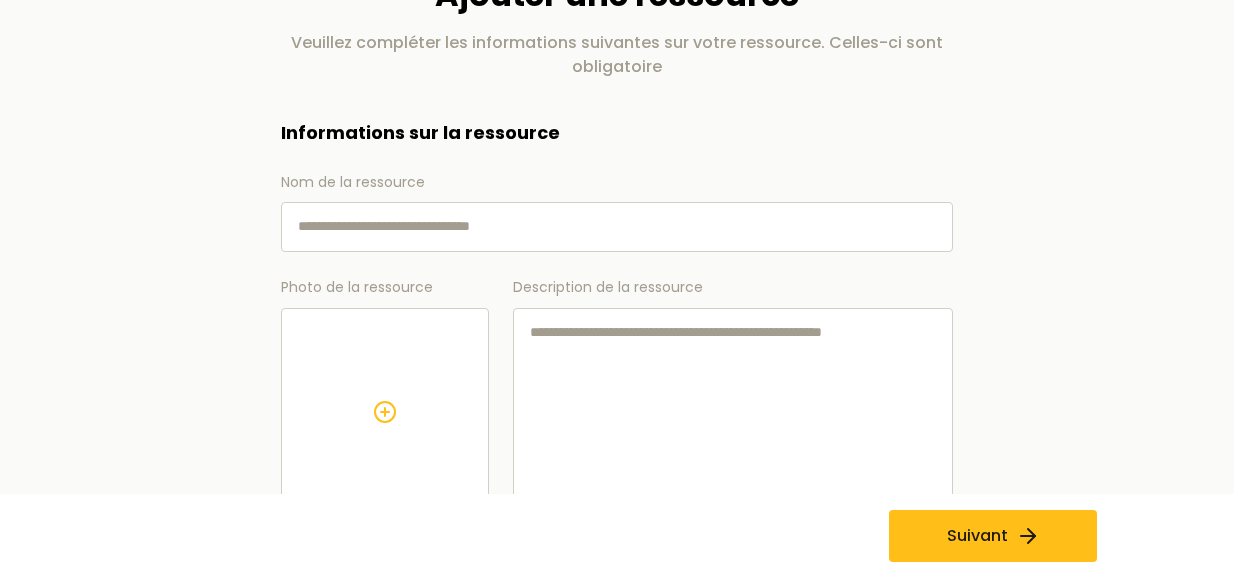 click on "Nom de la ressource" at bounding box center [617, 227] 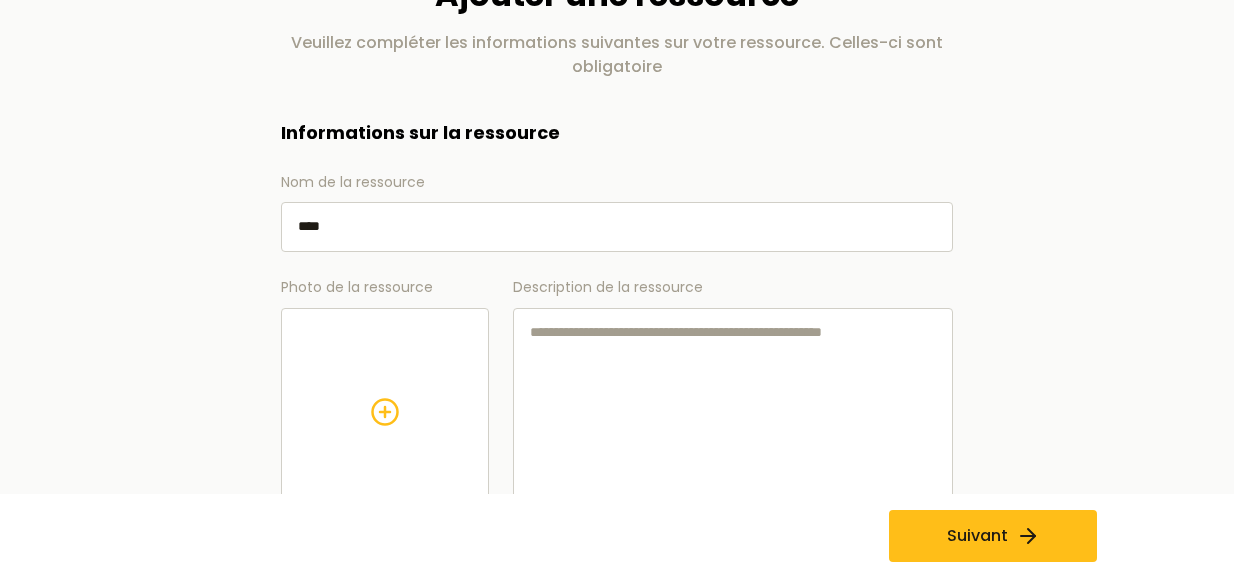 type on "****" 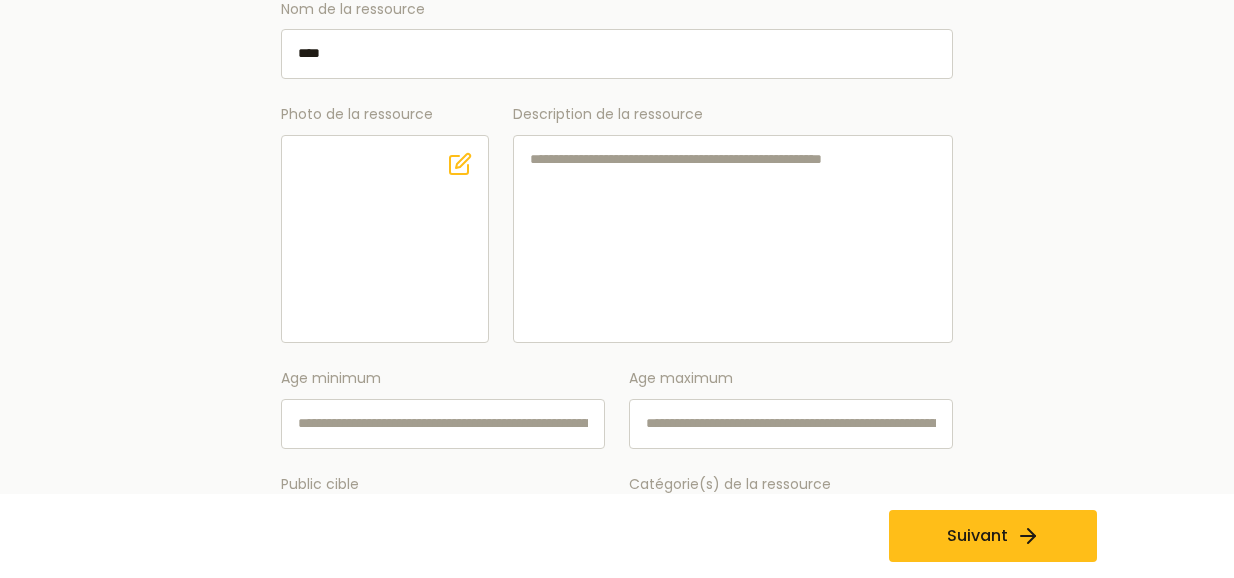 scroll, scrollTop: 328, scrollLeft: 0, axis: vertical 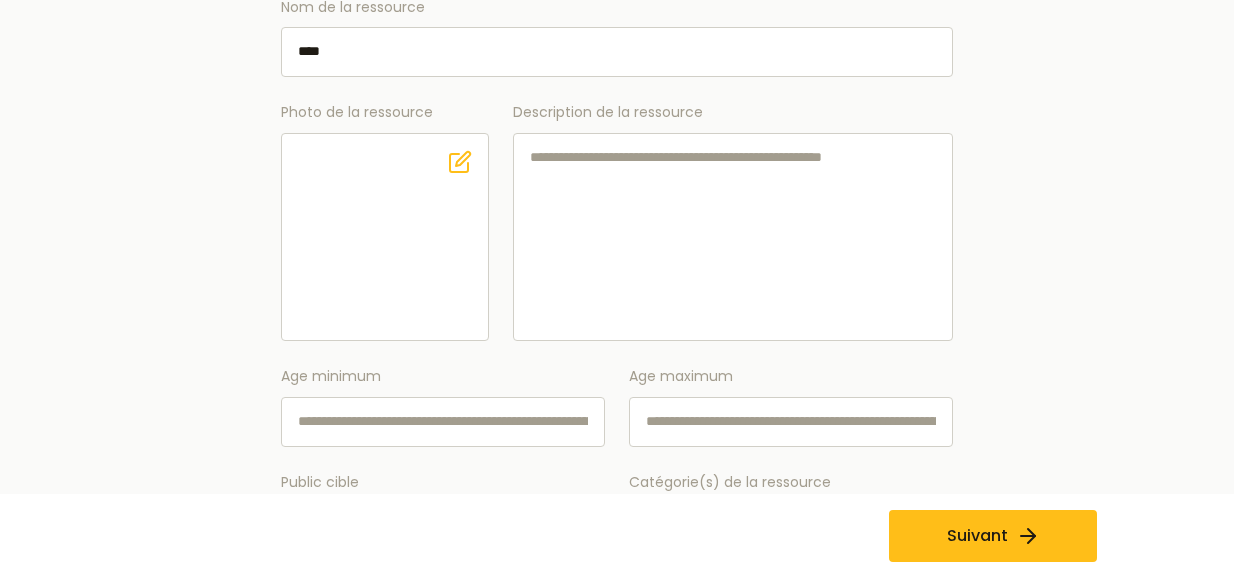 click on "Description de la ressource" at bounding box center (733, 237) 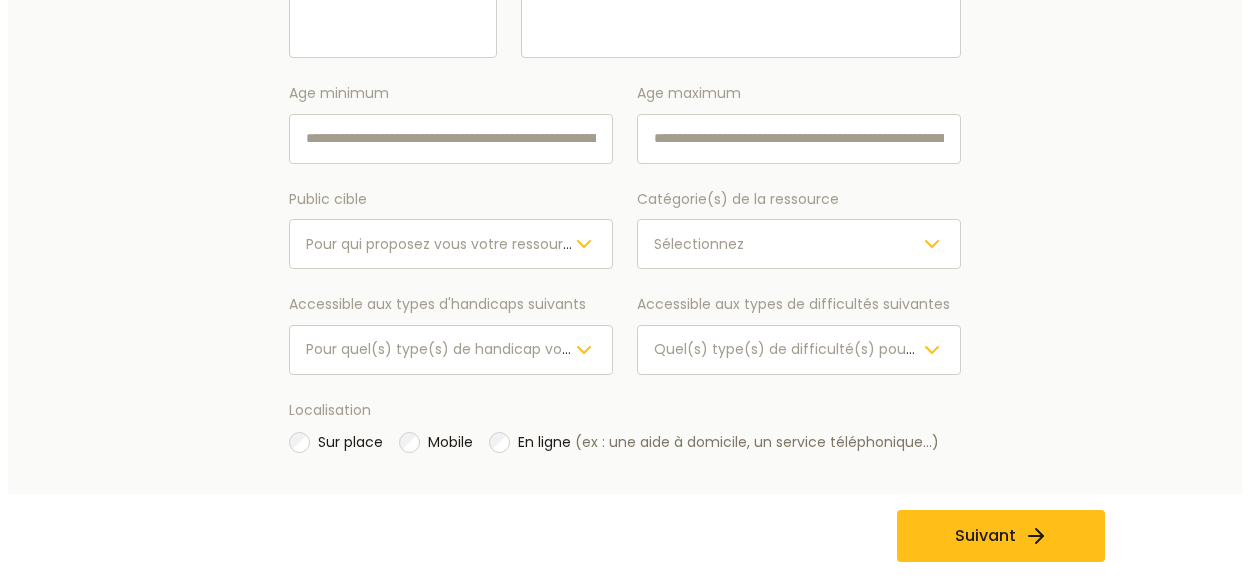 scroll, scrollTop: 612, scrollLeft: 0, axis: vertical 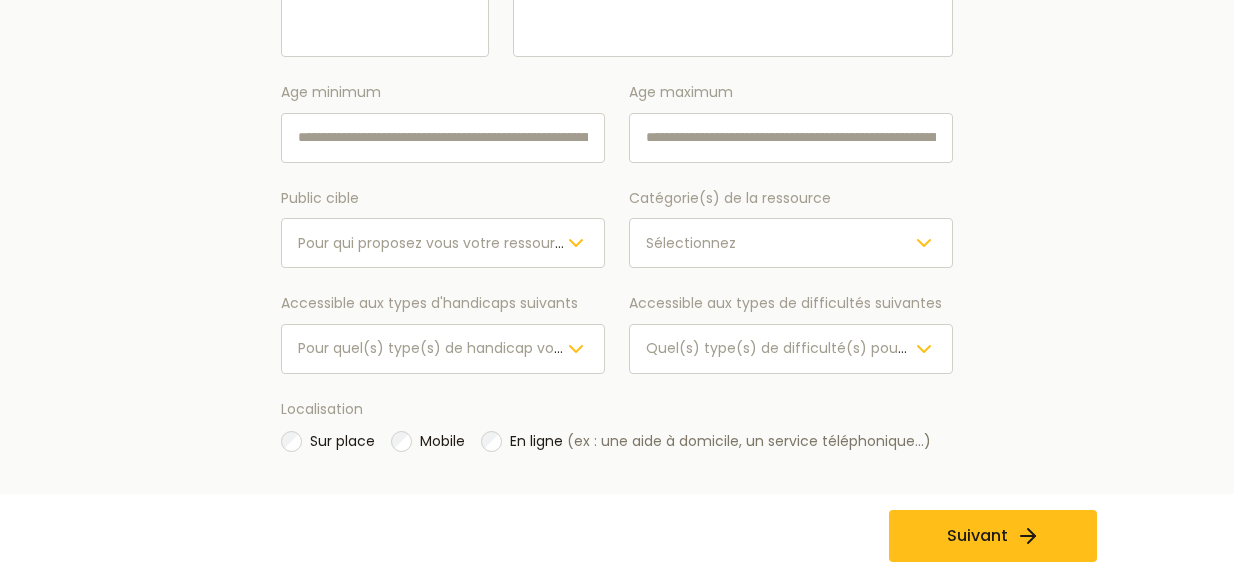 type on "****" 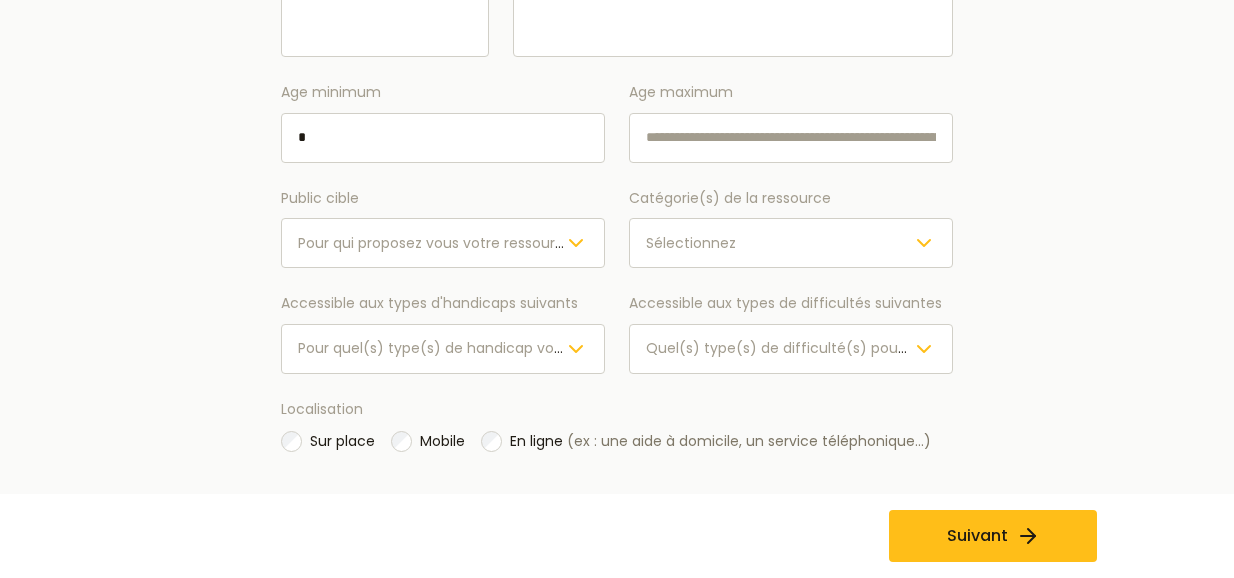 click on "Age maximum" at bounding box center [791, 138] 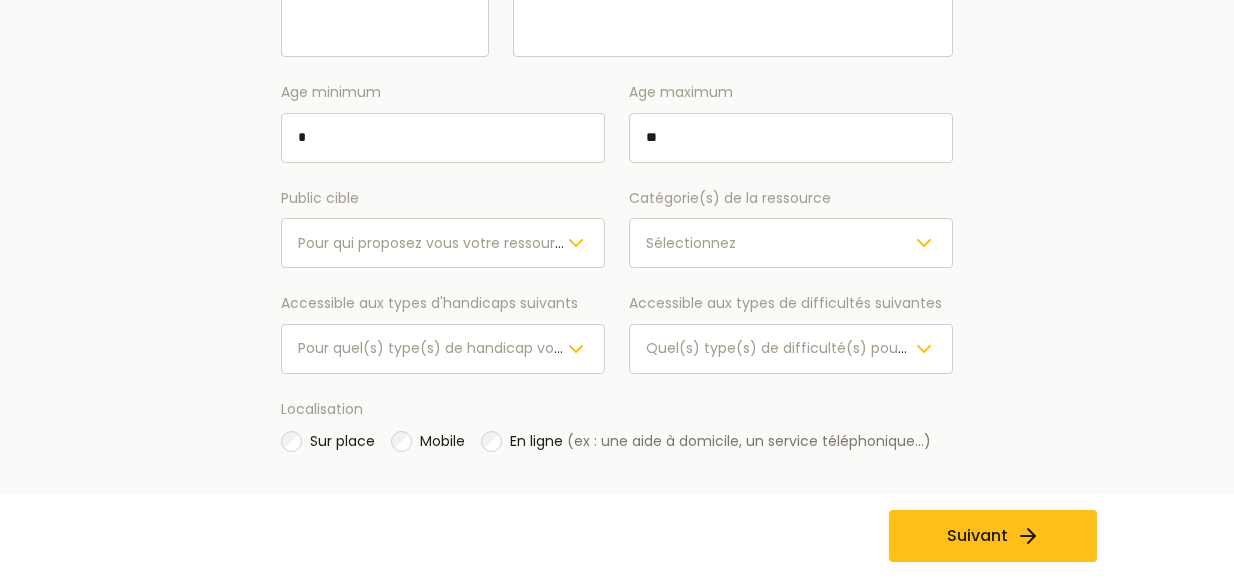 click on "Pour qui proposez vous votre ressource ?" at bounding box center (441, 243) 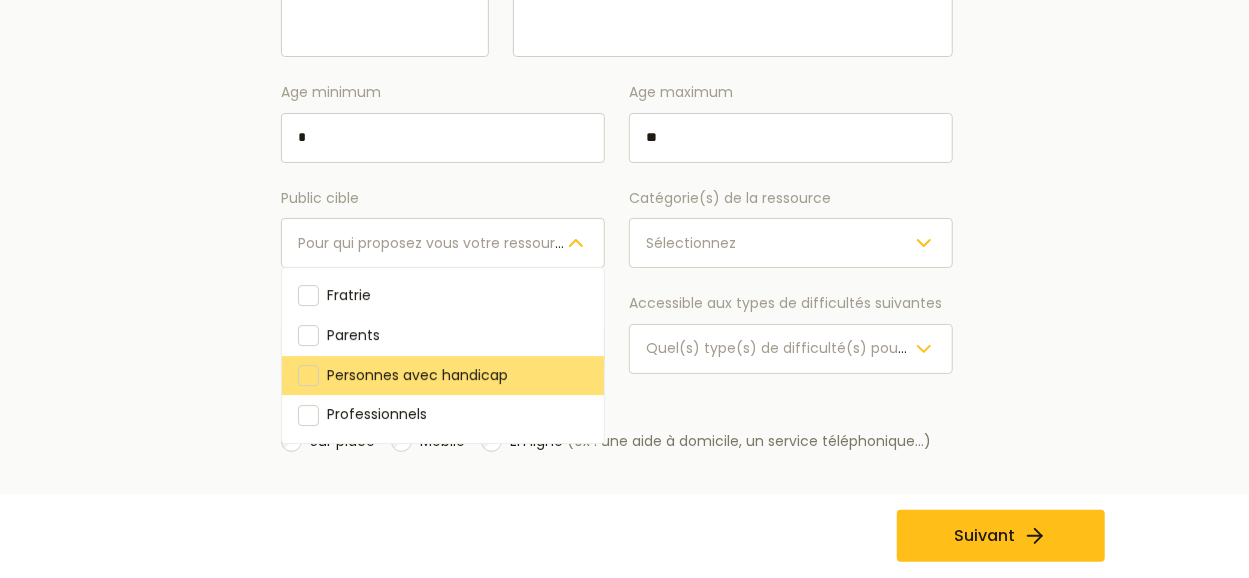 click on "Personnes avec handicap" at bounding box center (417, 375) 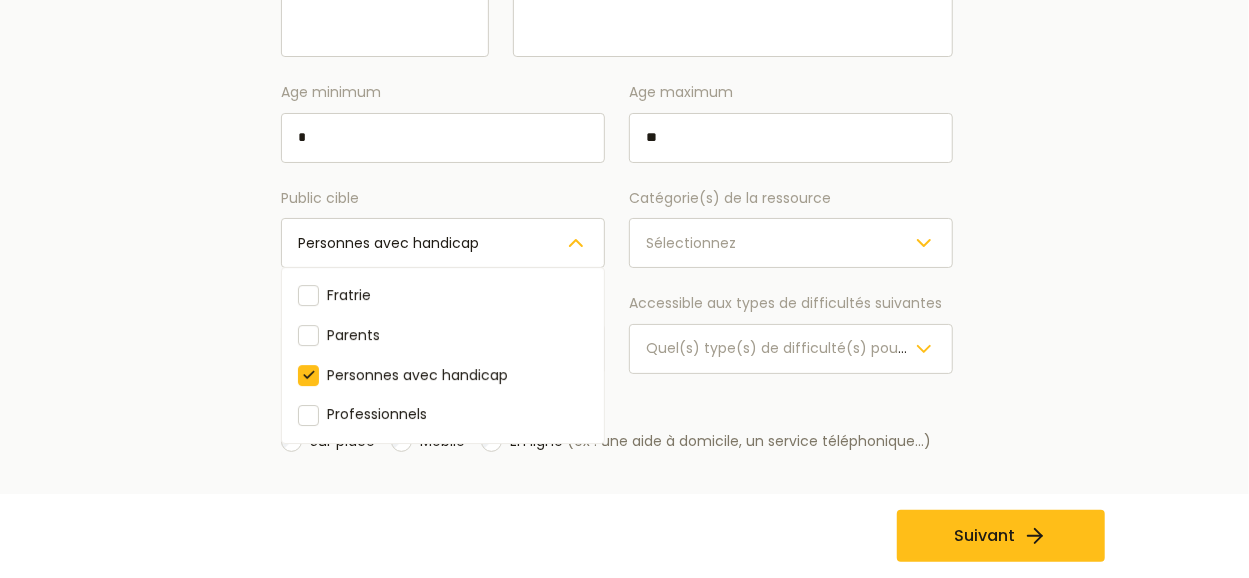 click on "Age minimum * Age maximum ** Public cible Personnes avec handicap Fratrie Parents Personnes avec handicap Professionnels Catégorie(s) de la ressource Sélectionnez Accessible aux types d'handicaps suivants Pour quel(s) type(s) de handicap votre ressource est elle prévue ? Accessible aux types de difficultés suivantes Quel(s) type(s) de difficulté(s) pouvez vous prendre en charge ?" at bounding box center (617, 227) 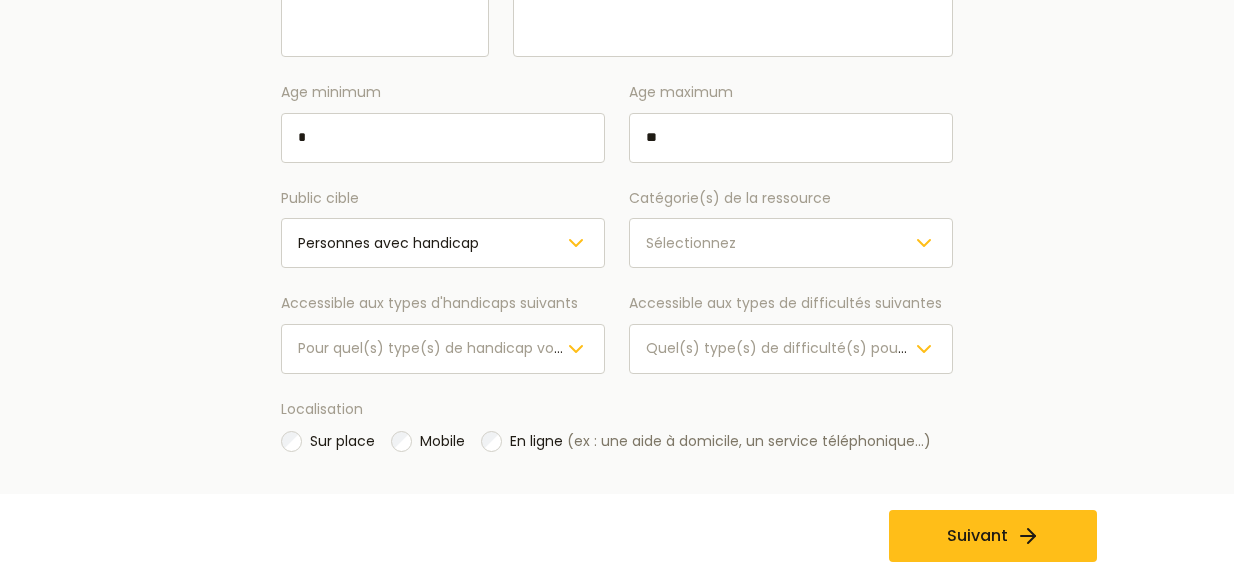 click on "Sélectionnez" at bounding box center (791, 243) 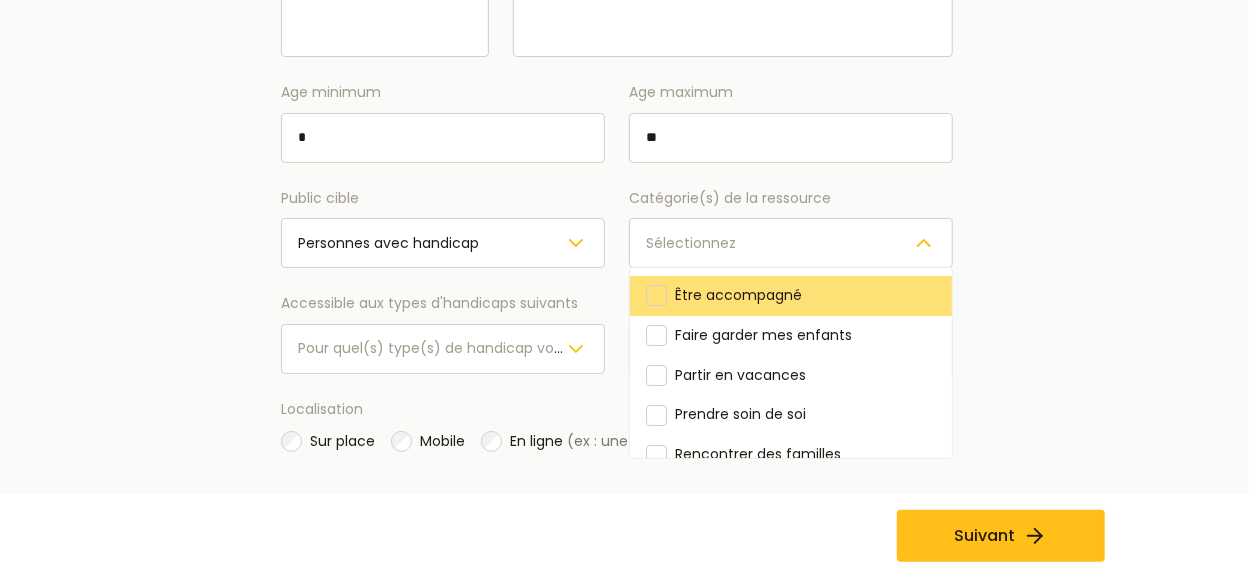 click on "Être accompagné" at bounding box center (791, 297) 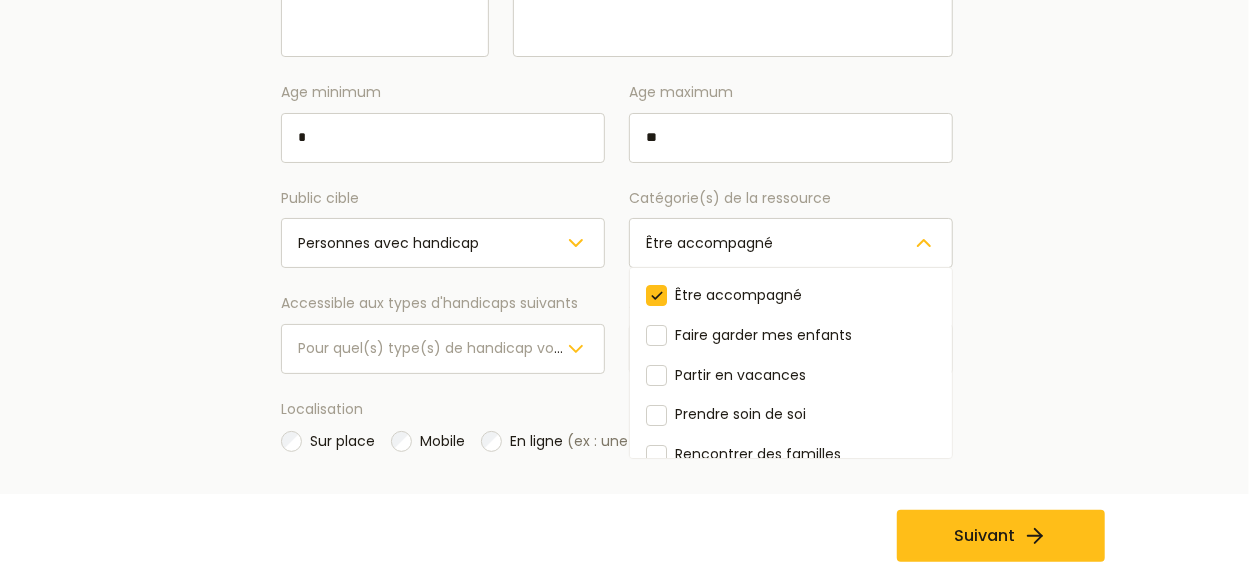 click on "Ajouter une ressource Veuillez compléter les informations suivantes sur votre ressource. Celles-ci sont obligatoire Informations sur la ressource Nom de la ressource **** Photo de la ressource Description de la ressource **** Age minimum * Age maximum ** Public cible Personnes avec handicap Catégorie(s) de la ressource Être accompagné Être accompagné Faire garder mes enfants Partir en vacances Prendre soin de soi Rencontrer des familles Se déplacer S'engager Trouver des idées de cadeaux Trouver du matériel adapté Trouver une activité Accessible aux types d'handicaps suivants Pour quel(s) type(s) de handicap votre ressource est elle prévue ? Accessible aux types de difficultés suivantes Quel(s) type(s) de difficulté(s) pouvez vous prendre en charge ? Localisation Sur place Mobile En ligne   (ex : une aide à domicile, un service téléphonique...) Suivant" at bounding box center [617, 41] 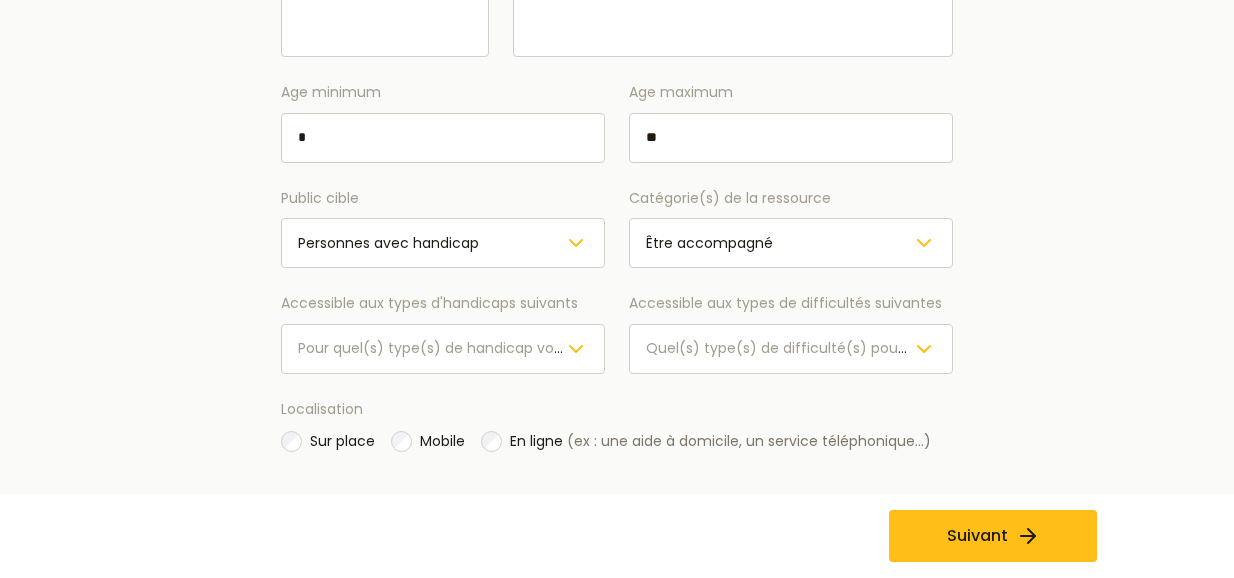 click 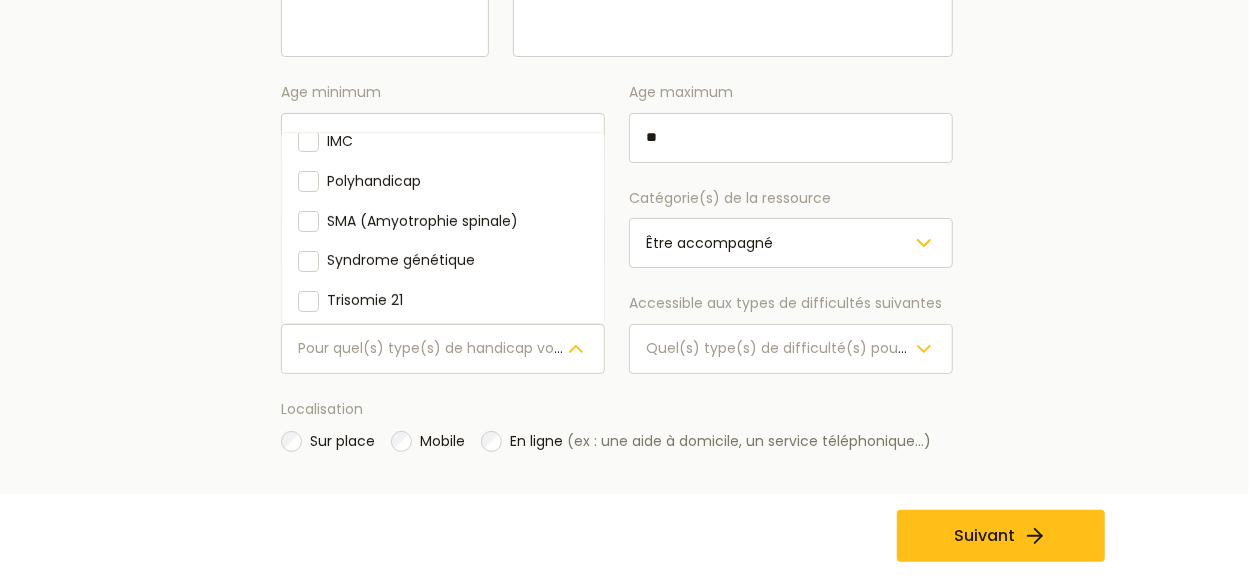 scroll, scrollTop: 216, scrollLeft: 0, axis: vertical 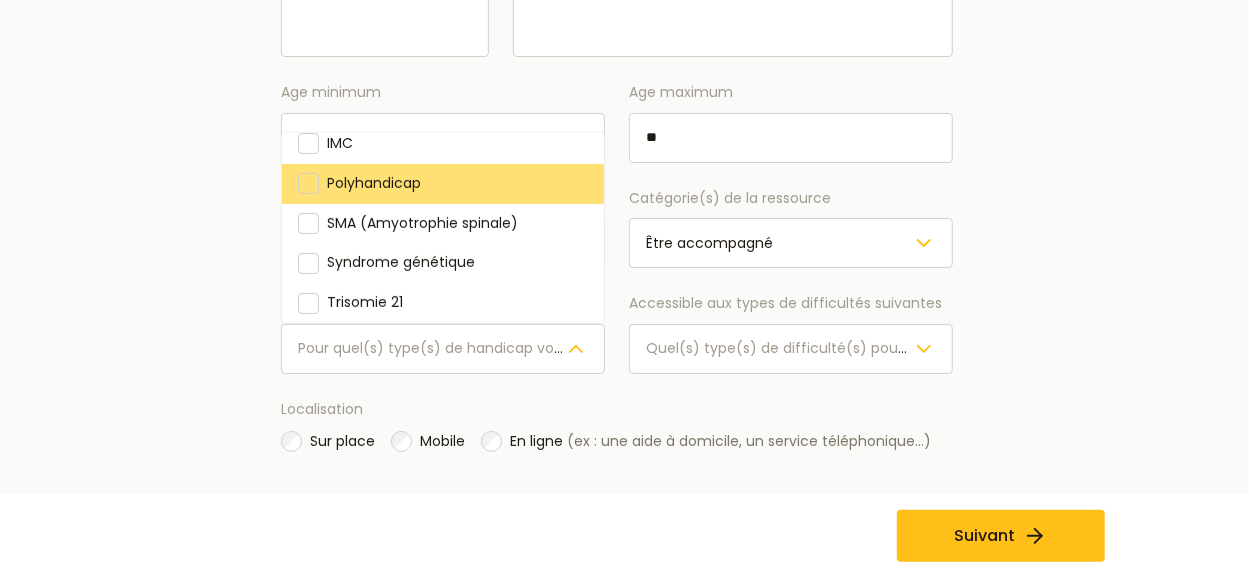 click on "Polyhandicap" at bounding box center [443, 184] 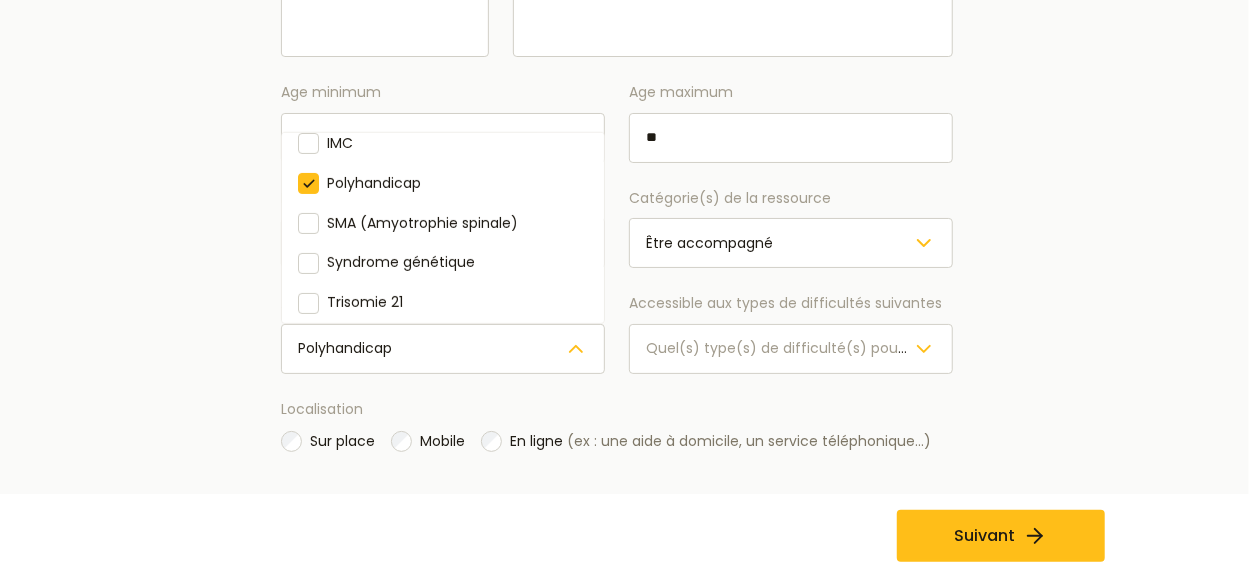 click on "Age minimum * Age maximum ** Public cible Personnes avec handicap Catégorie(s) de la ressource Être accompagné Accessible aux types d'handicaps suivants Polyhandicap Déficience auditive Déficience intellectuelle Déficience visuelle Handicap moteur Handicap psychique IMC Polyhandicap SMA (Amyotrophie spinale) Syndrome génétique Trisomie 21 Troubles d'apprentissages TSA (Autisme) X fragile Accessible aux types de difficultés suivantes Quel(s) type(s) de difficulté(s) pouvez vous prendre en charge ?" at bounding box center [617, 227] 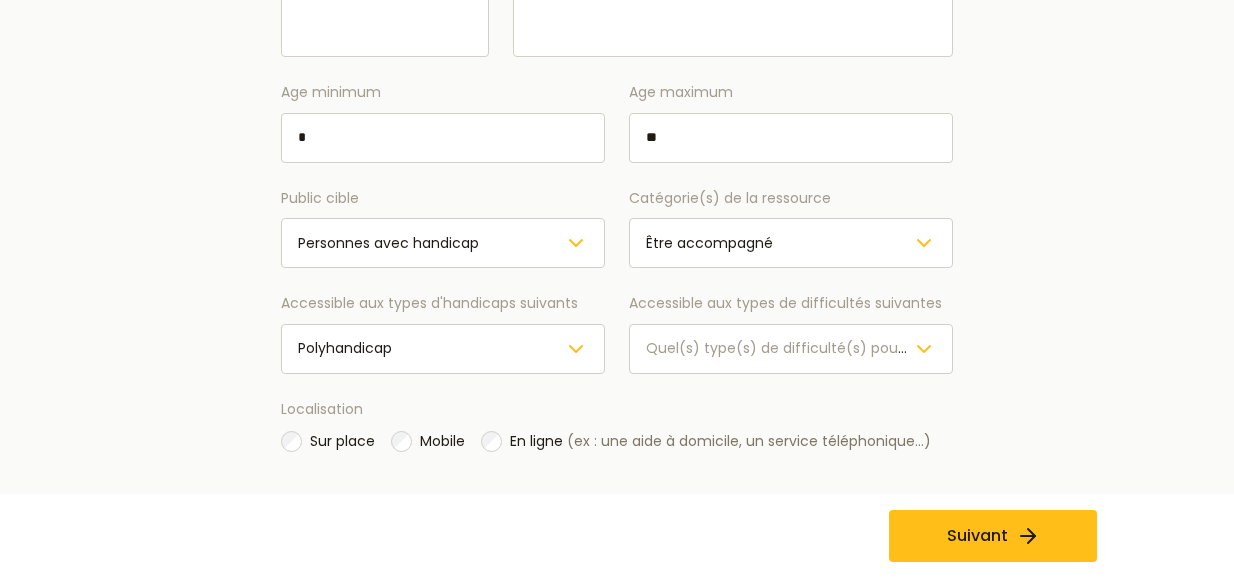 click on "Quel(s) type(s) de difficulté(s) pouvez vous prendre en charge ?" at bounding box center (876, 348) 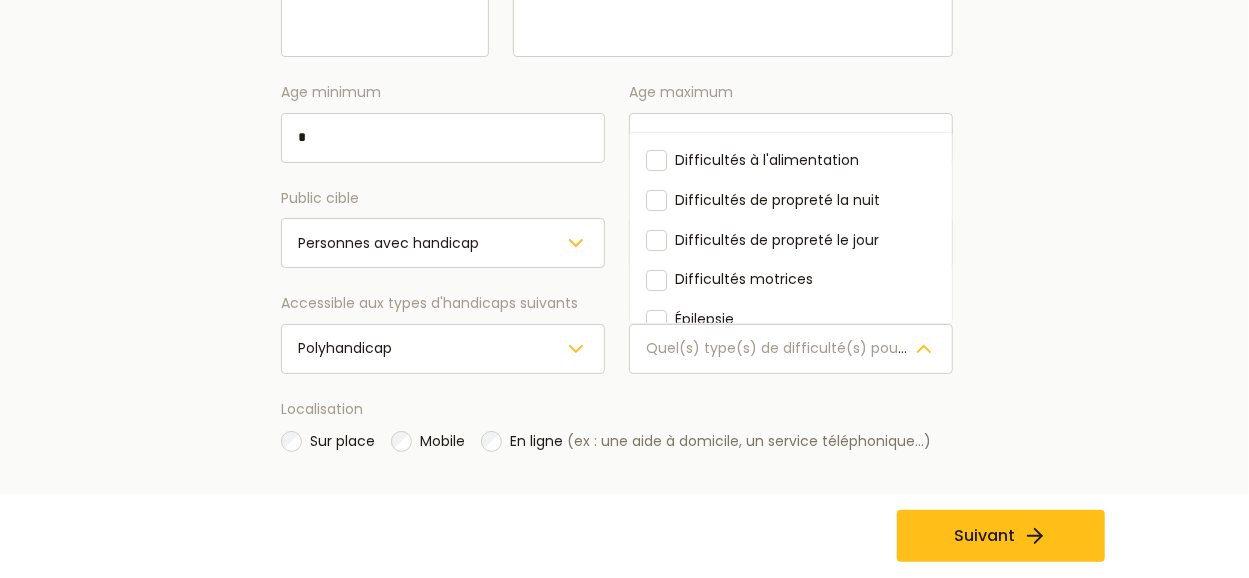 click on "Quel(s) type(s) de difficulté(s) pouvez vous prendre en charge ?" at bounding box center [876, 348] 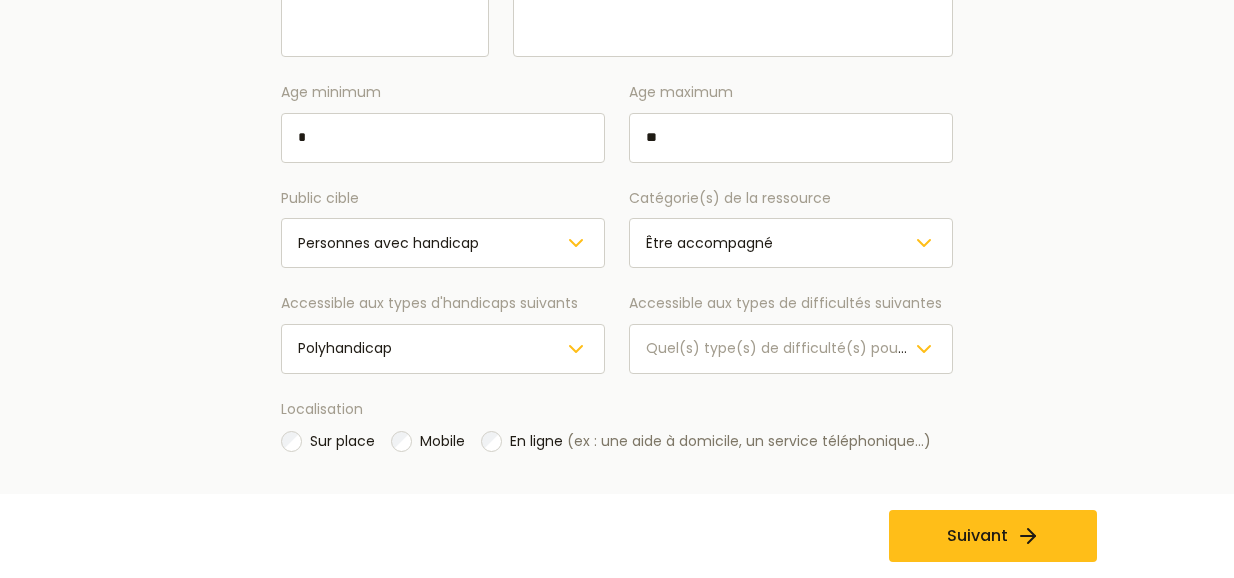 click on "Quel(s) type(s) de difficulté(s) pouvez vous prendre en charge ?" at bounding box center (876, 348) 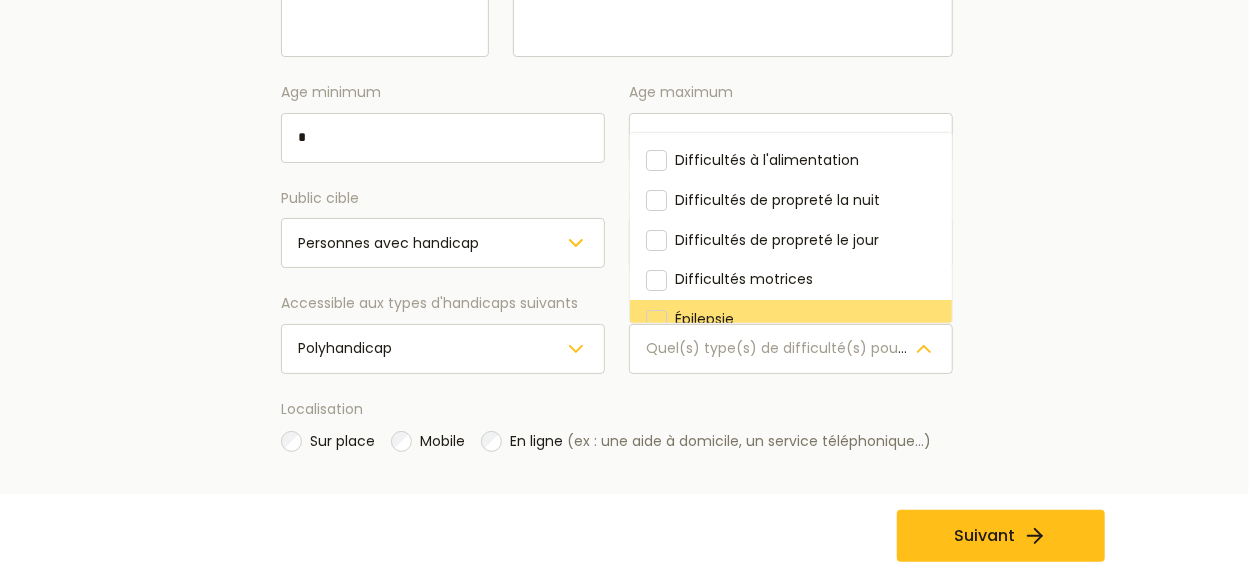 click on "Épilepsie" at bounding box center [791, 320] 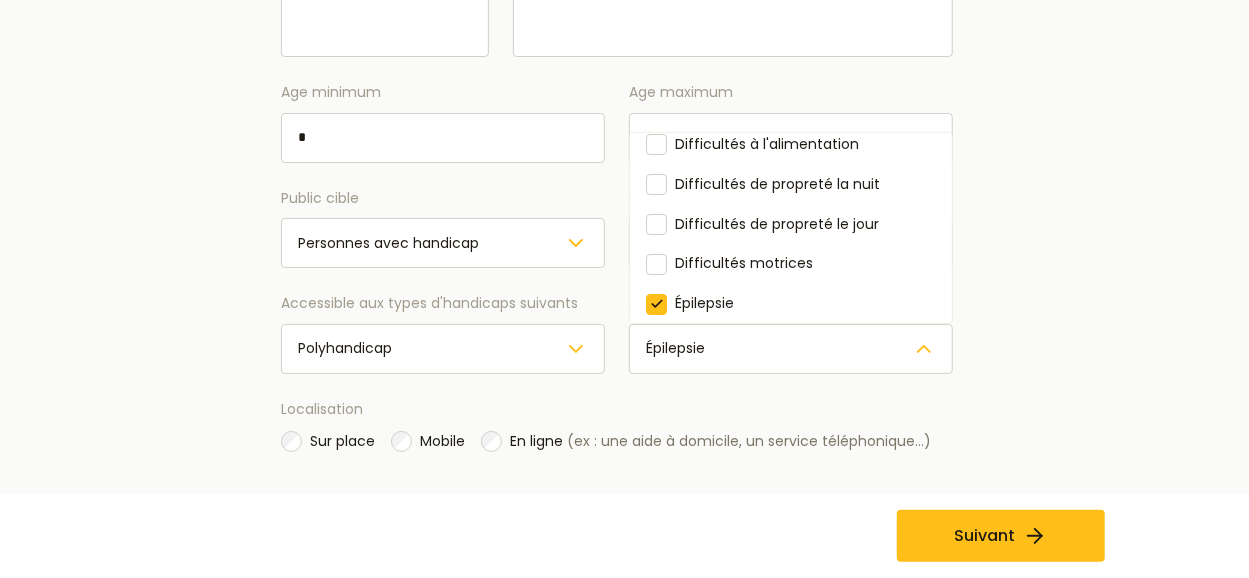 click on "Épilepsie" at bounding box center (791, 349) 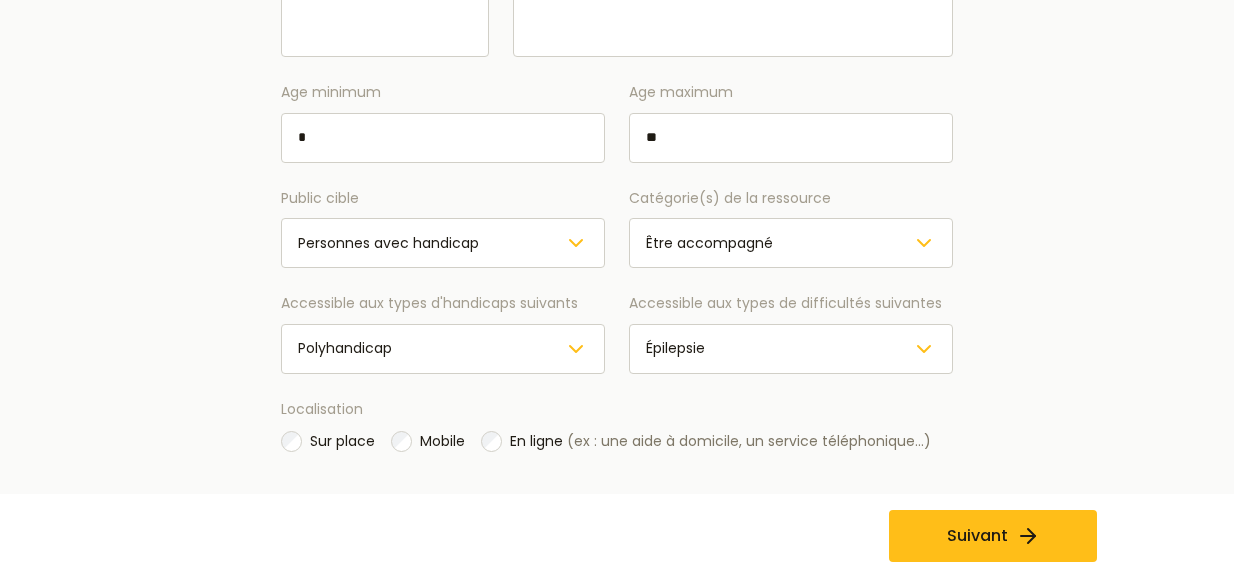 click on "Polyhandicap" at bounding box center (443, 349) 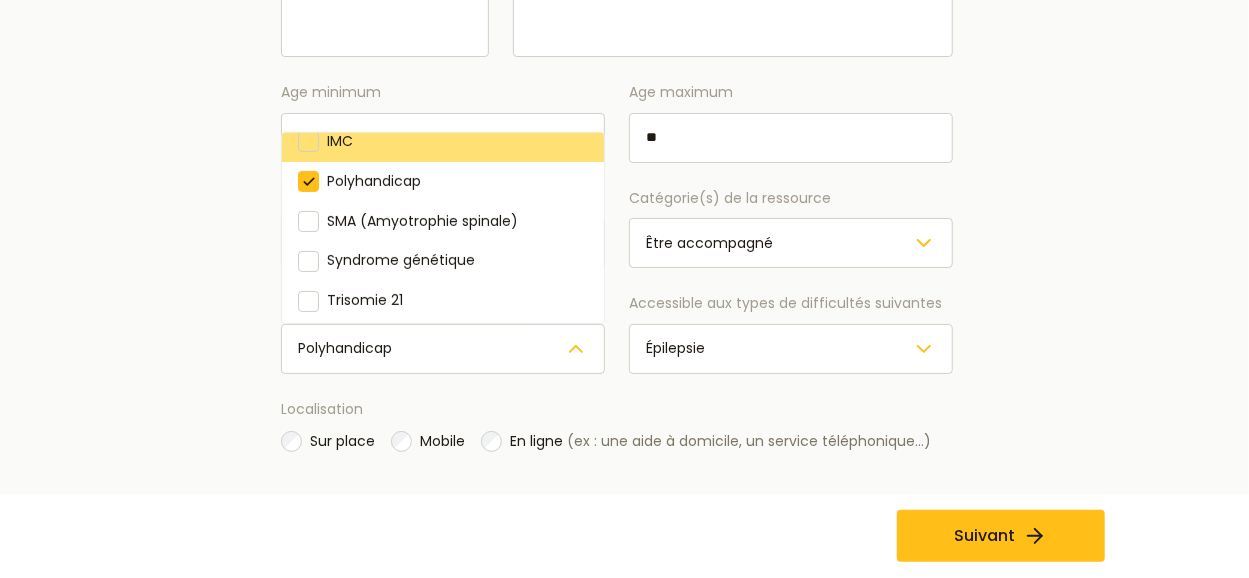 scroll, scrollTop: 342, scrollLeft: 0, axis: vertical 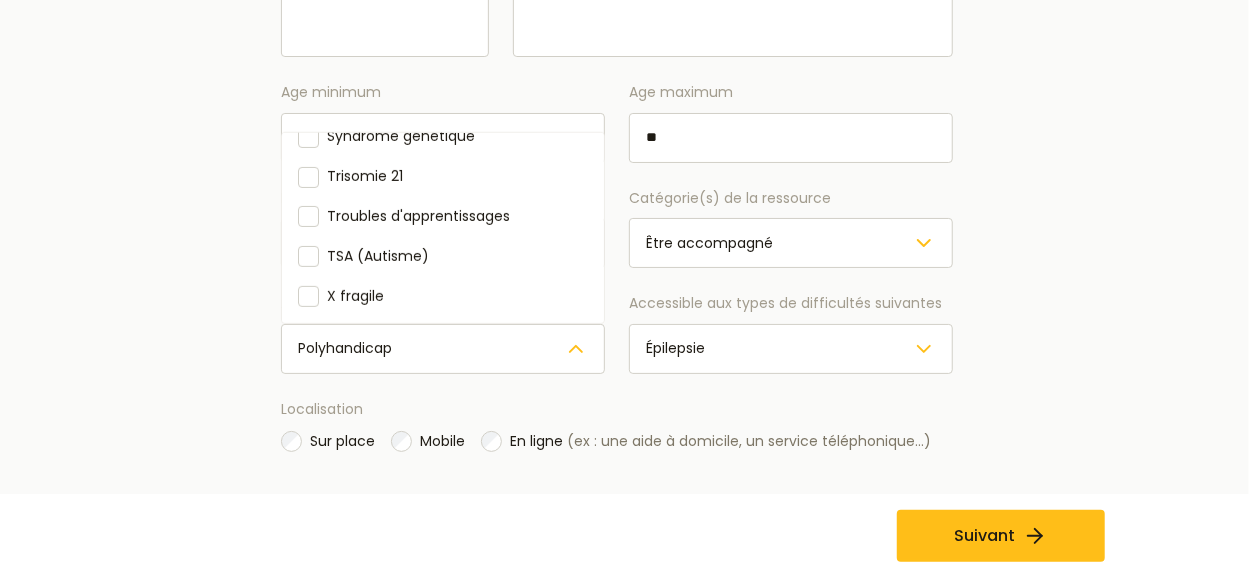 click on "Ajouter une ressource Veuillez compléter les informations suivantes sur votre ressource. Celles-ci sont obligatoire Informations sur la ressource Nom de la ressource **** Photo de la ressource Description de la ressource **** Age minimum * Age maximum ** Public cible Personnes avec handicap Catégorie(s) de la ressource Être accompagné Accessible aux types d'handicaps suivants Polyhandicap Déficience auditive Déficience intellectuelle Déficience visuelle Handicap moteur Handicap psychique IMC Polyhandicap SMA (Amyotrophie spinale) Syndrome génétique Trisomie 21 Troubles d'apprentissages TSA (Autisme) X fragile Accessible aux types de difficultés suivantes Épilepsie Localisation Sur place Mobile En ligne   (ex : une aide à domicile, un service téléphonique...) Suivant" at bounding box center (617, 41) 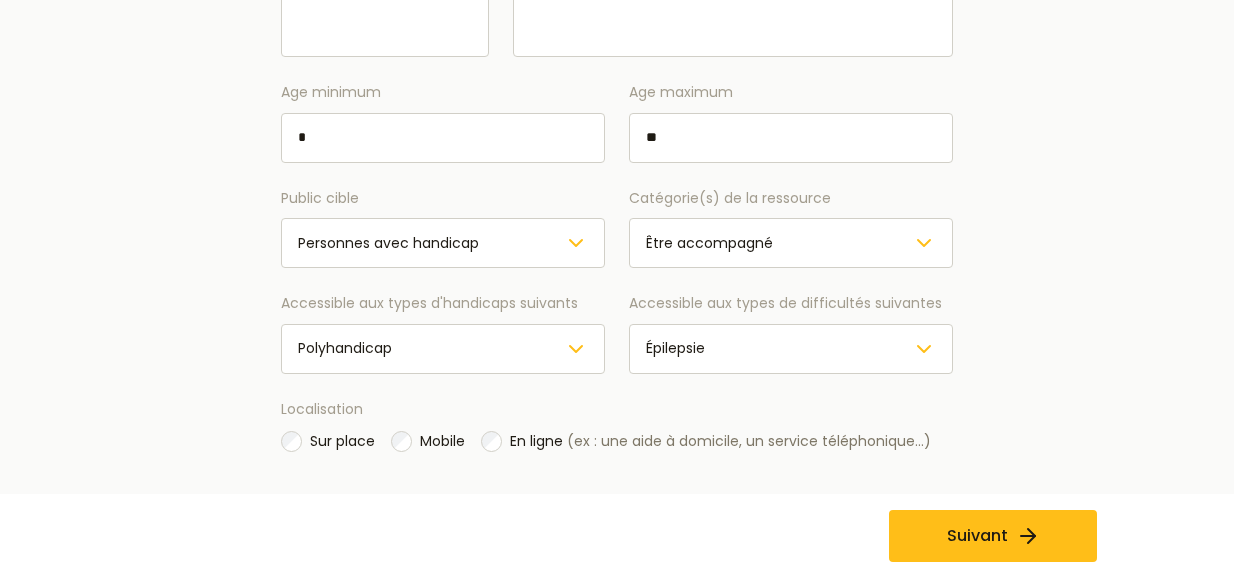 click 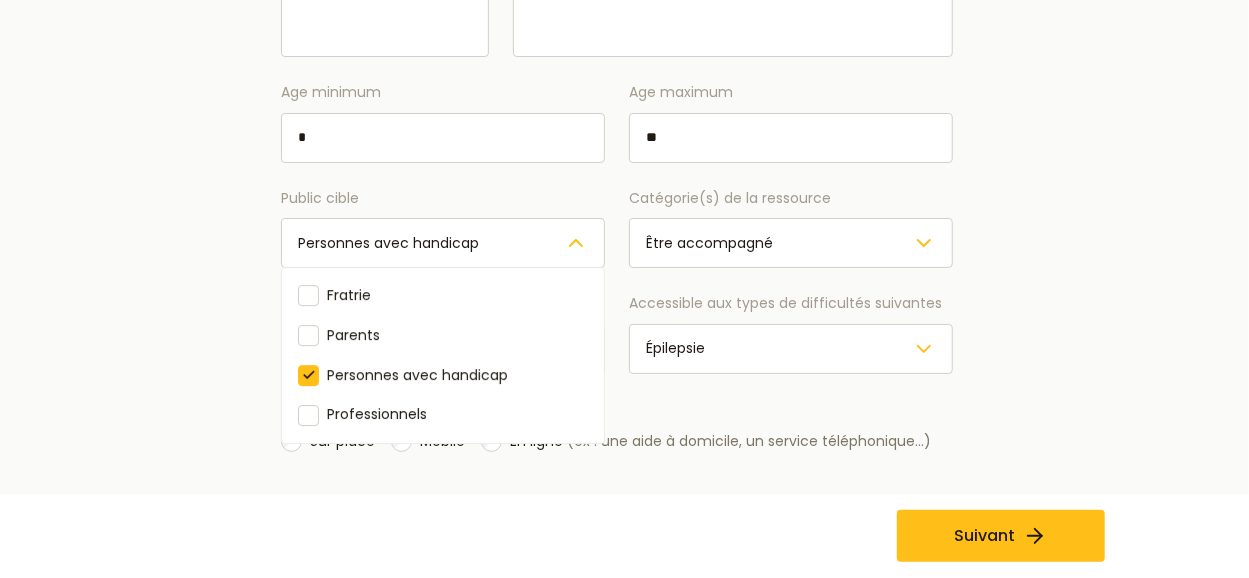 click 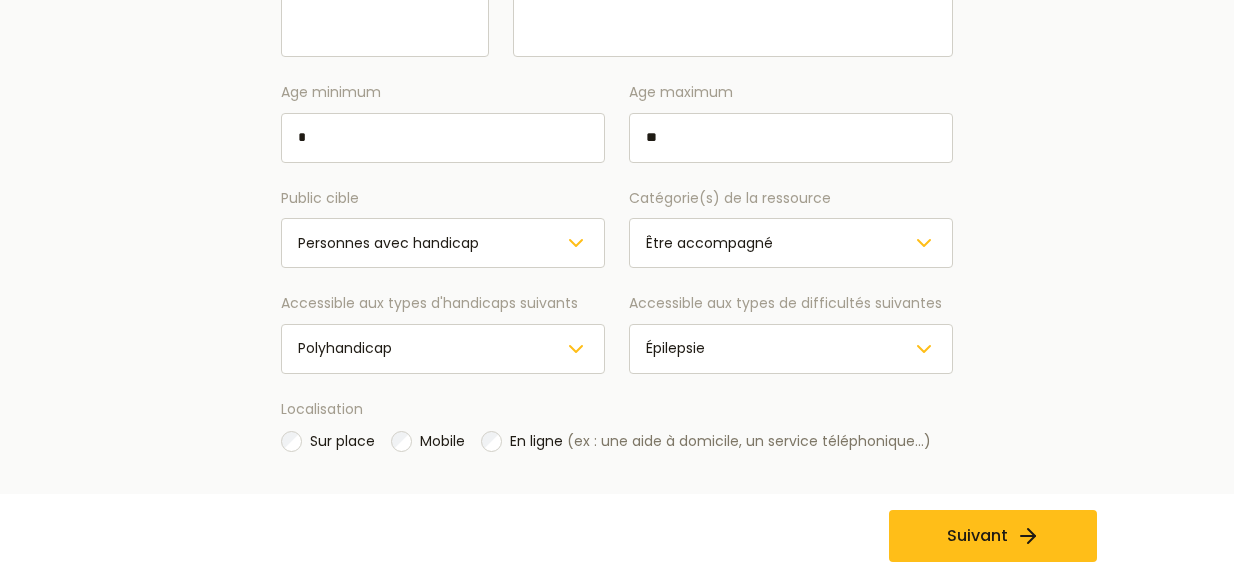 click on "Être accompagné" at bounding box center (791, 243) 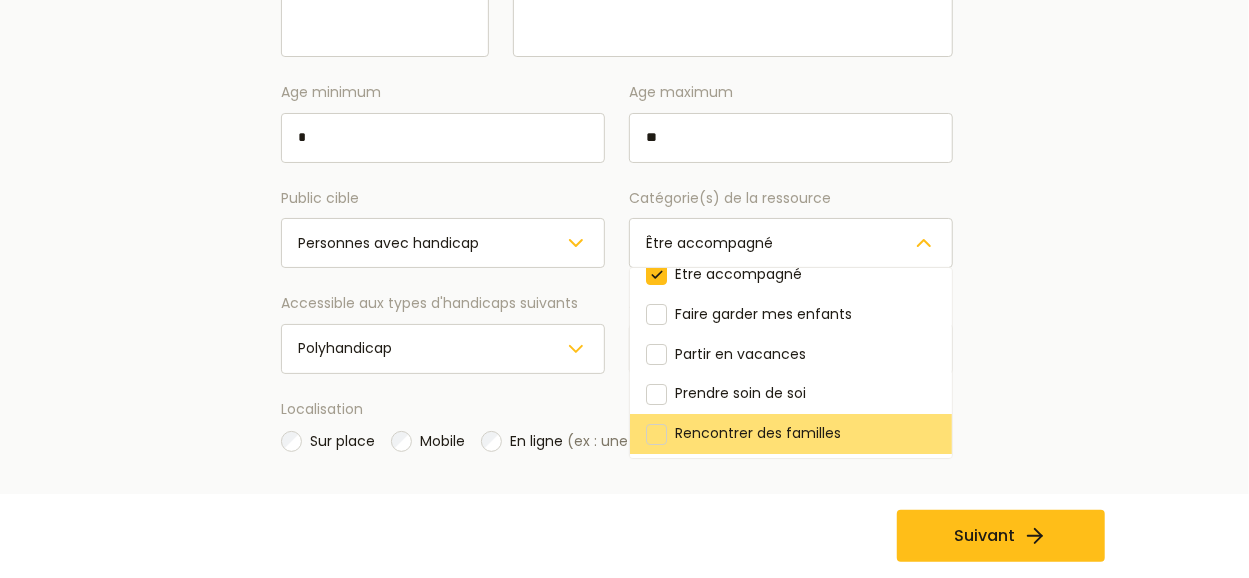 scroll, scrollTop: 0, scrollLeft: 0, axis: both 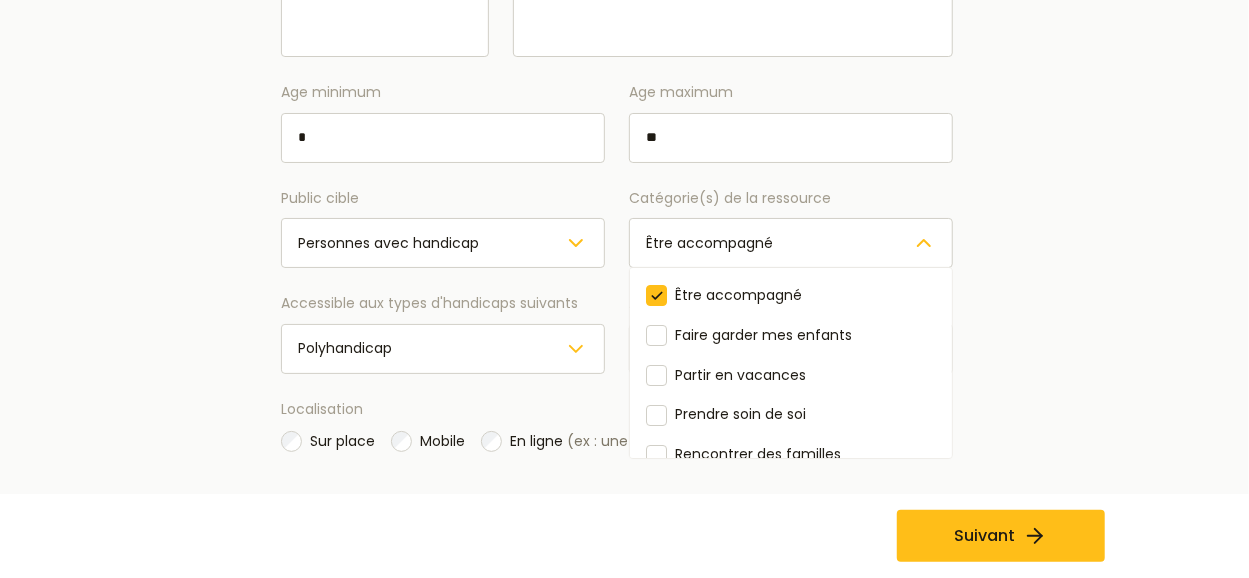 click 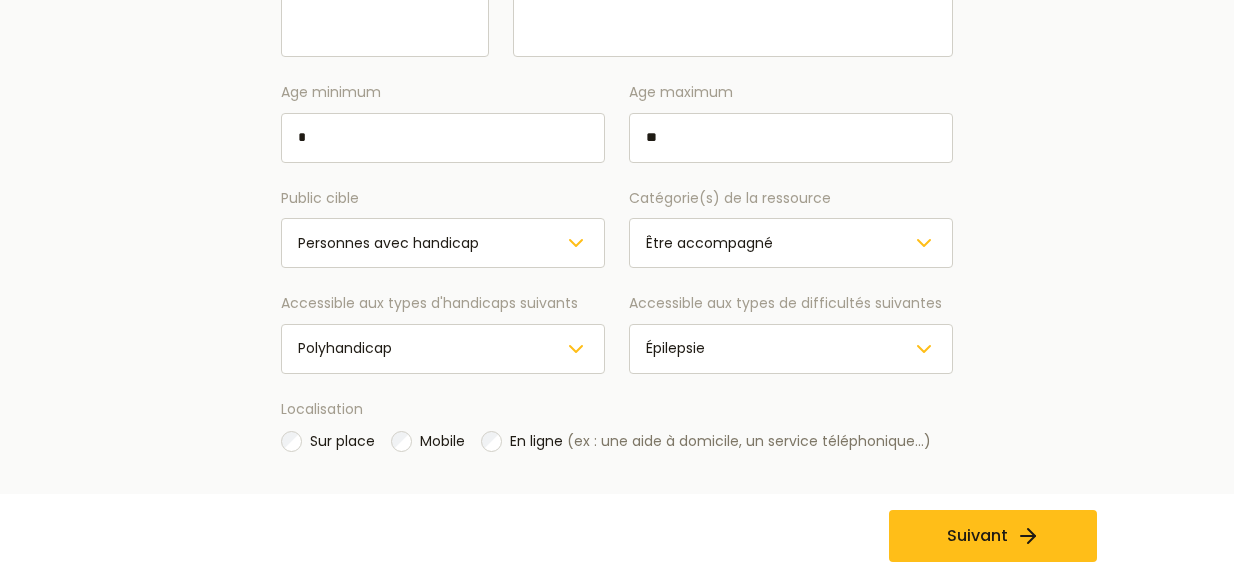 click 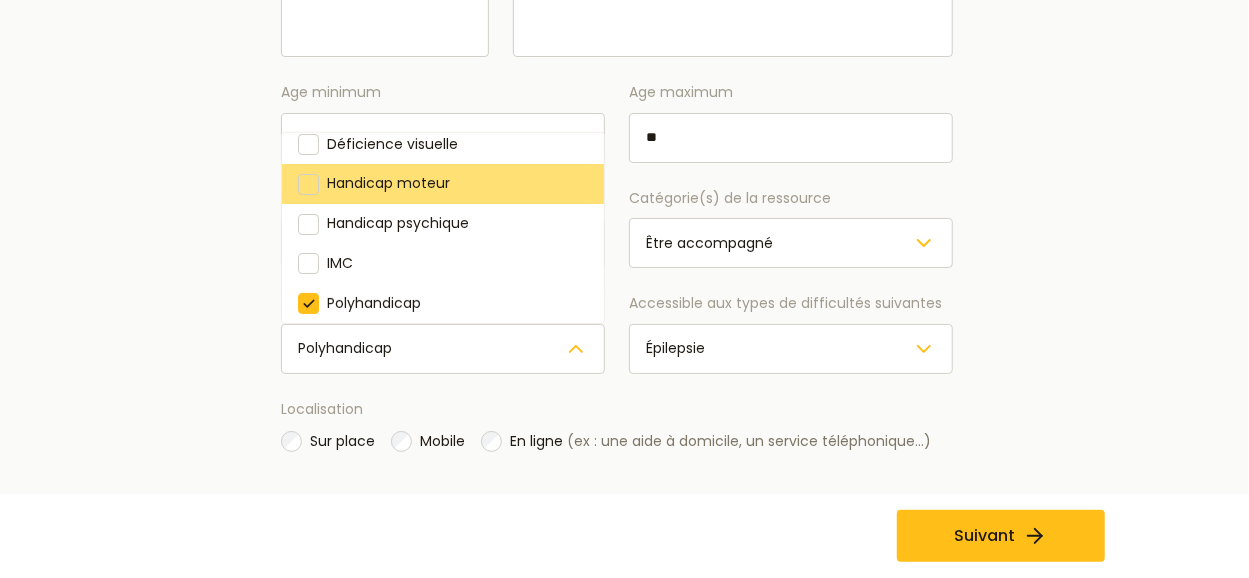 scroll, scrollTop: 0, scrollLeft: 0, axis: both 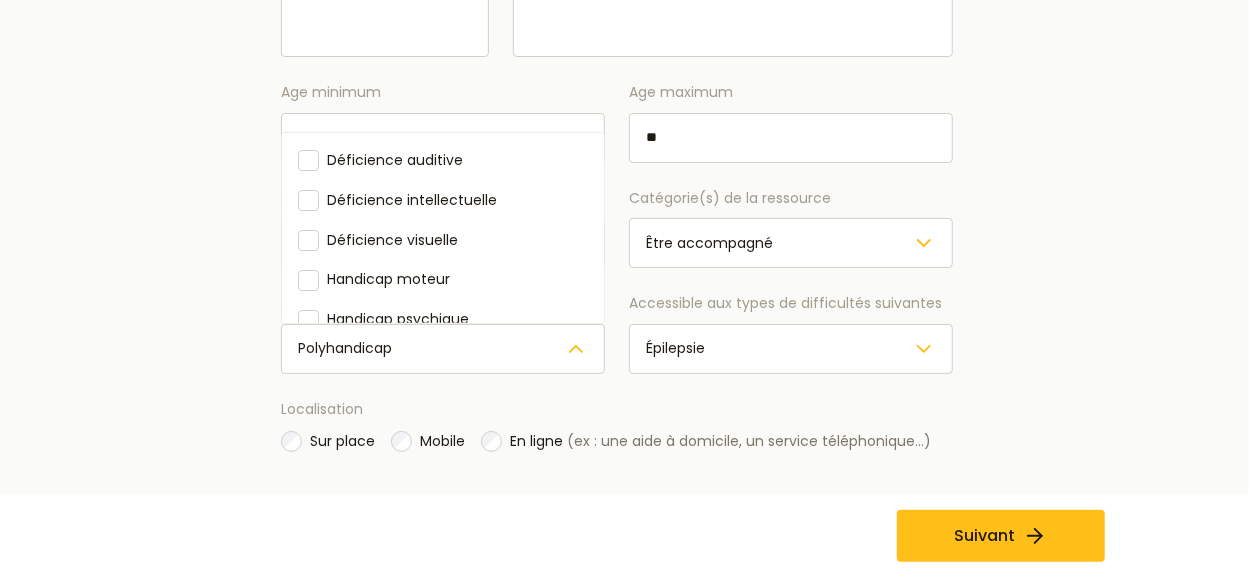 click 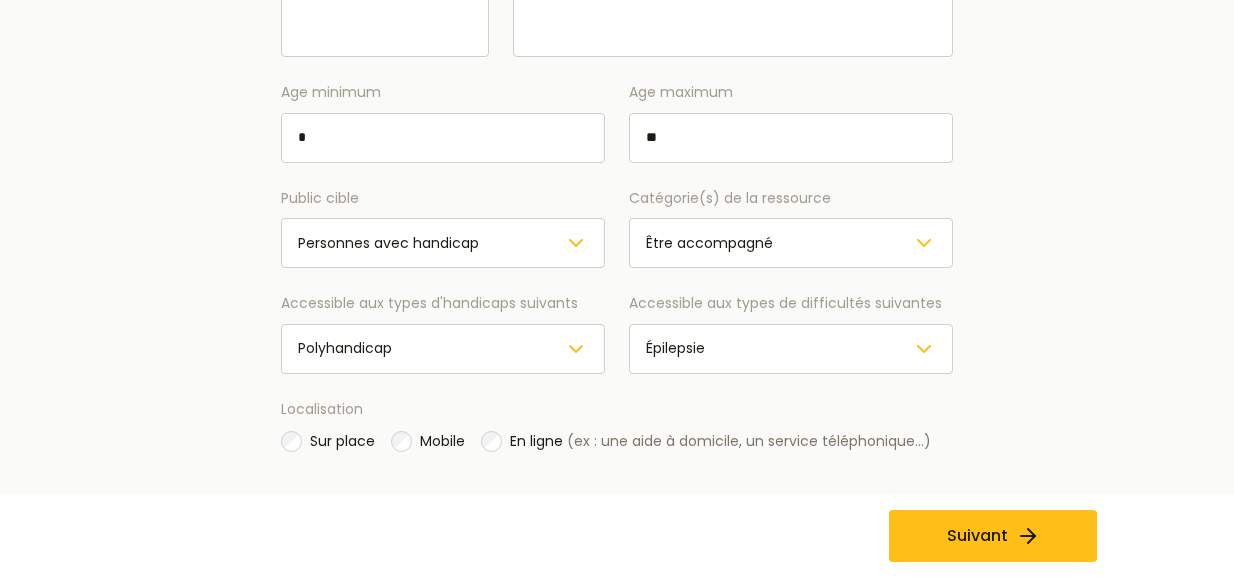click on "Polyhandicap" at bounding box center [443, 349] 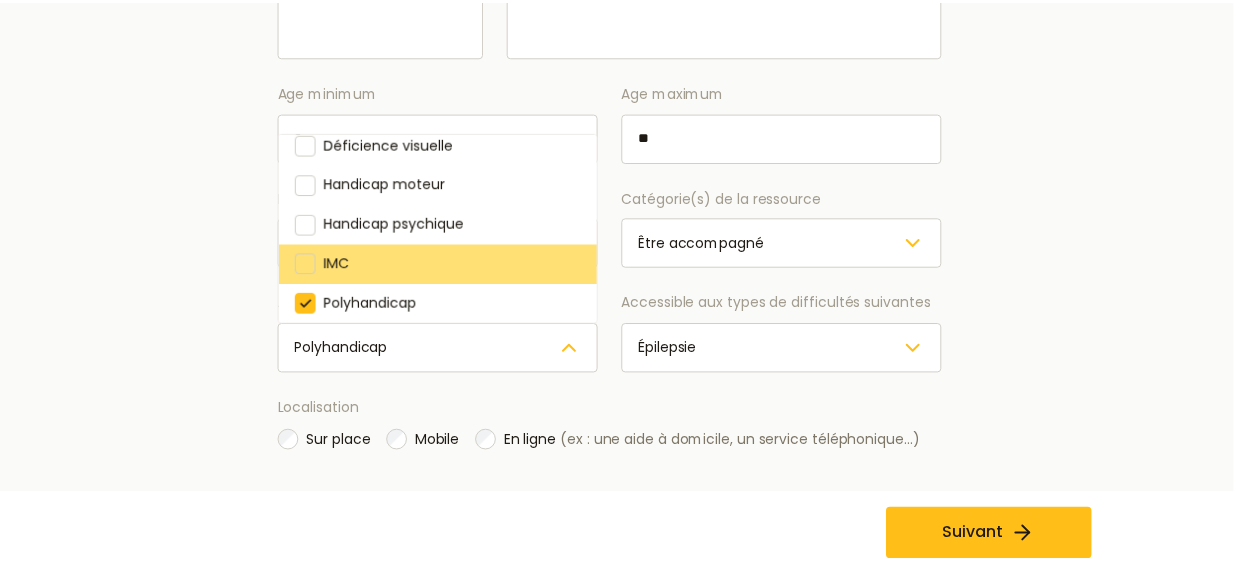 scroll, scrollTop: 0, scrollLeft: 0, axis: both 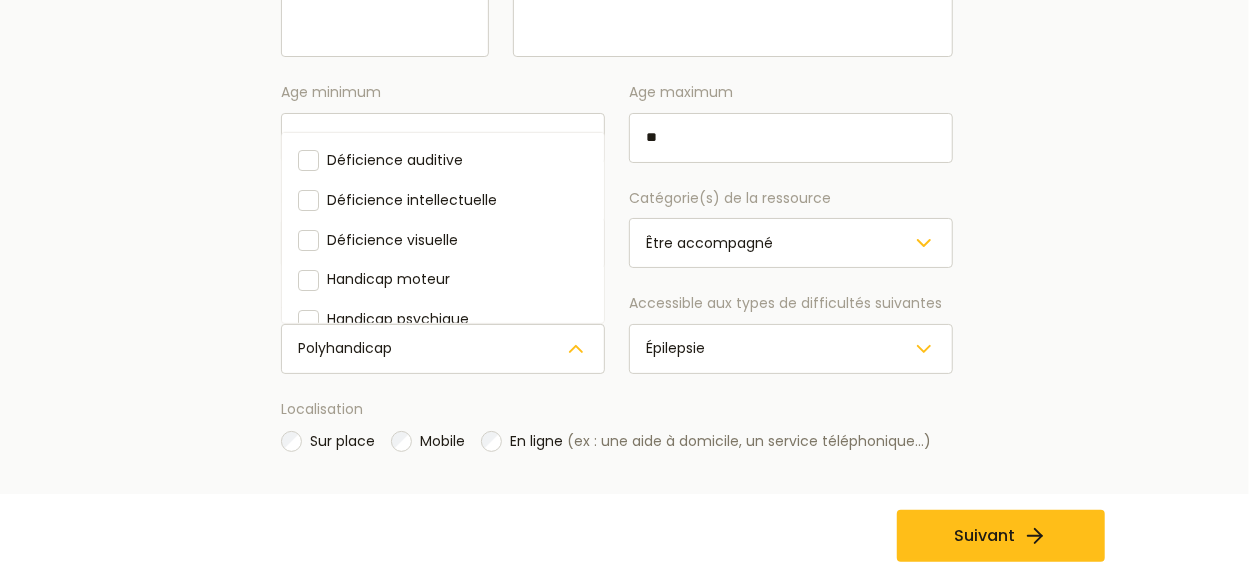 click 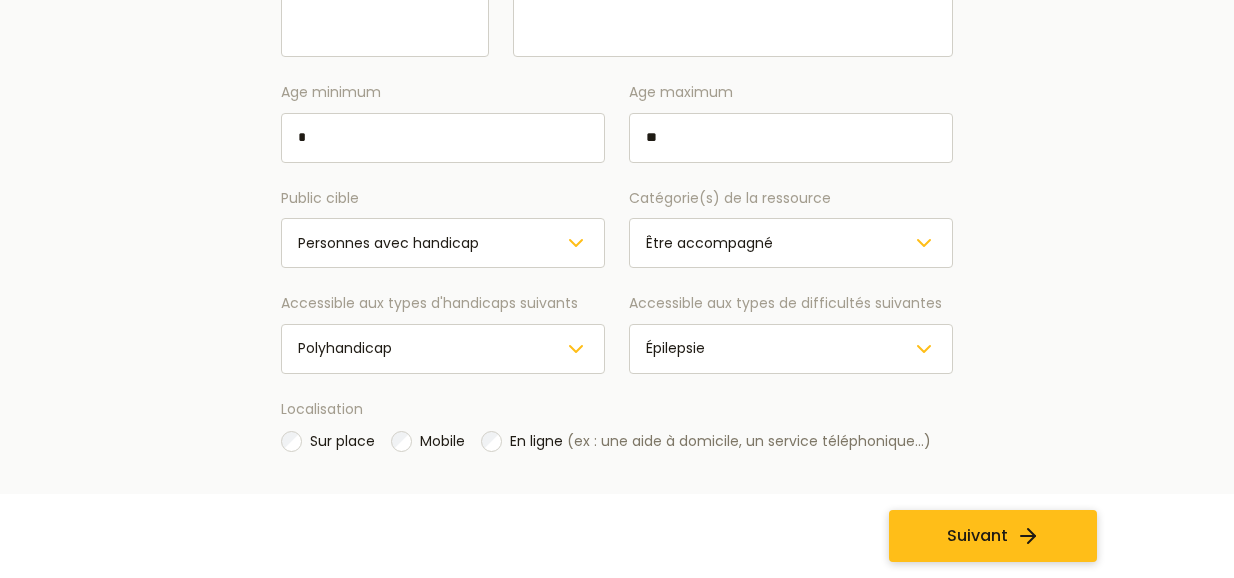 click on "Suivant" at bounding box center [977, 536] 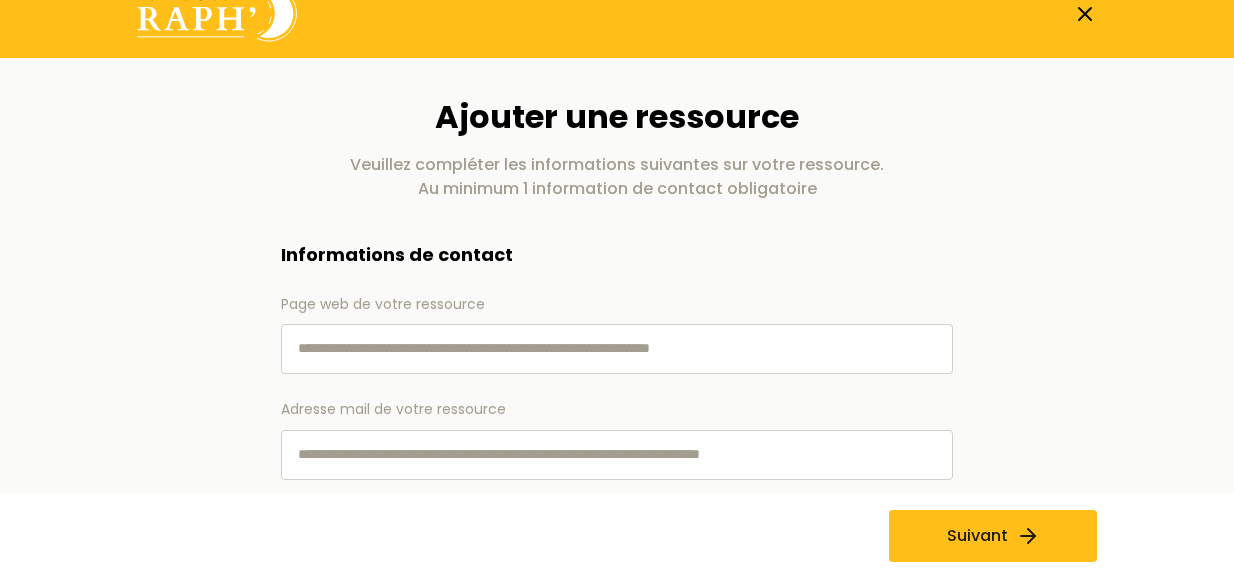 scroll, scrollTop: 293, scrollLeft: 0, axis: vertical 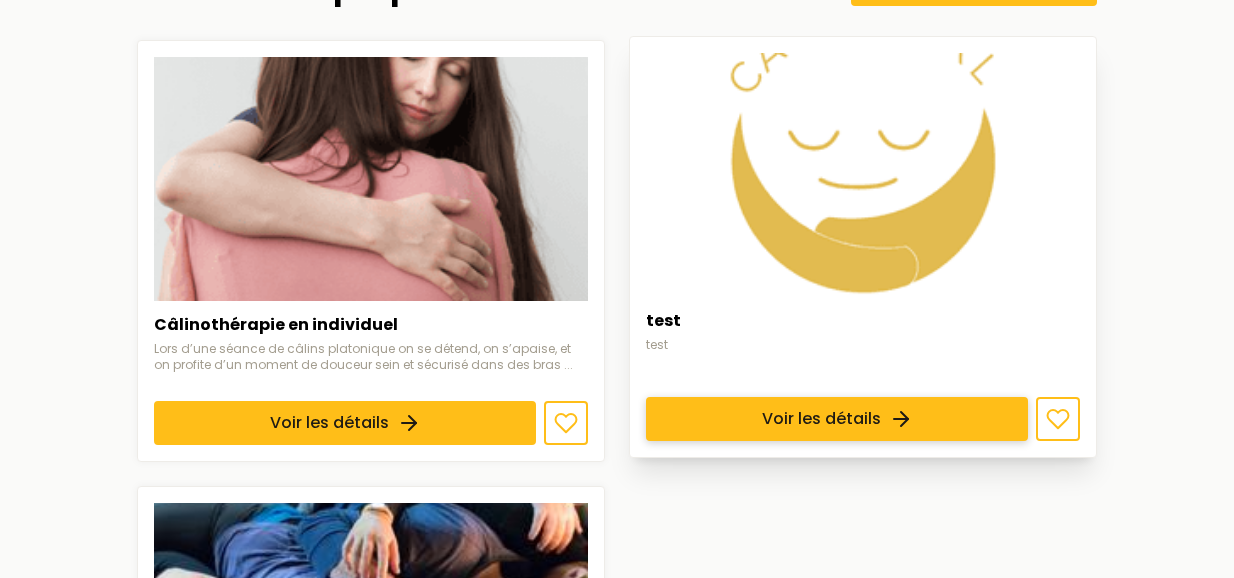 click on "Voir les détails" at bounding box center (837, 419) 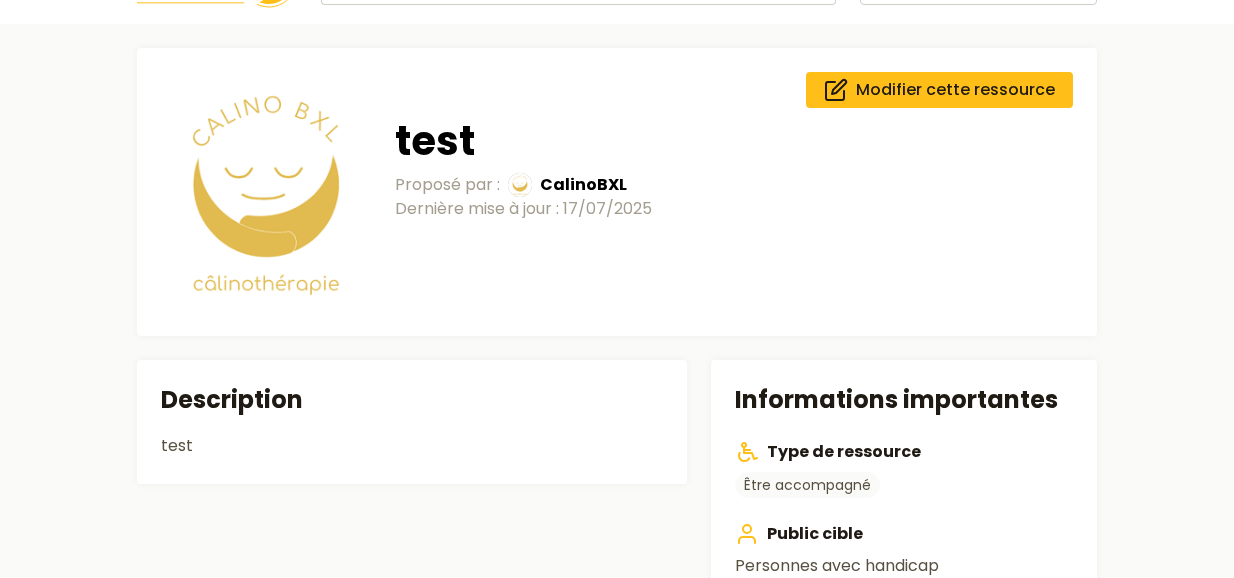 scroll, scrollTop: 64, scrollLeft: 0, axis: vertical 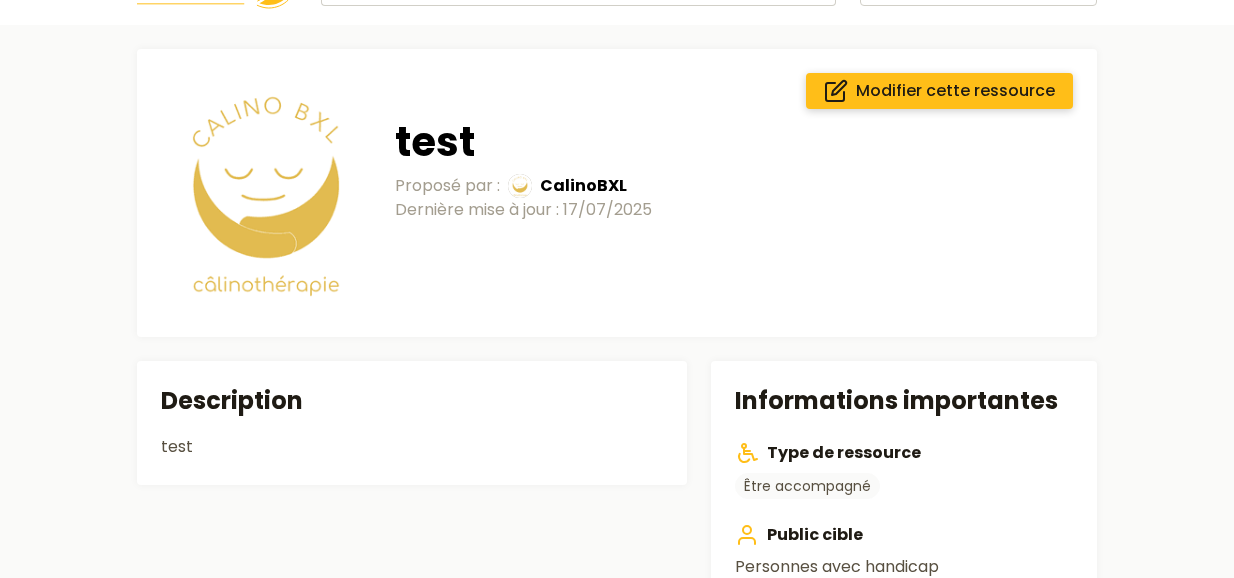 click on "Modifier cette ressource" at bounding box center (955, 91) 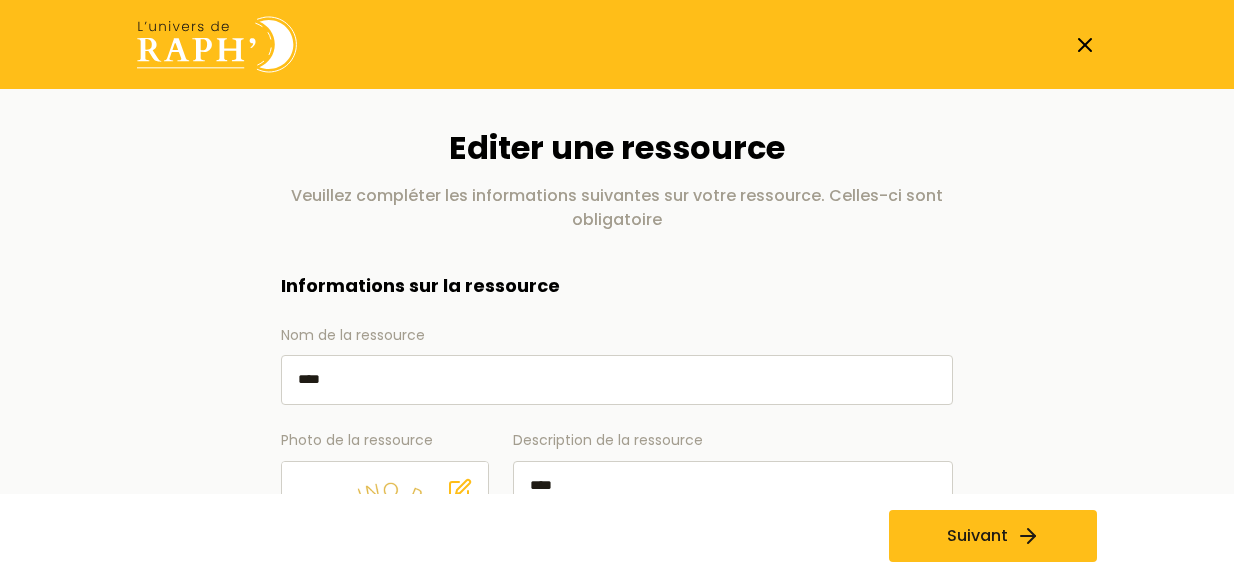 scroll, scrollTop: 1, scrollLeft: 0, axis: vertical 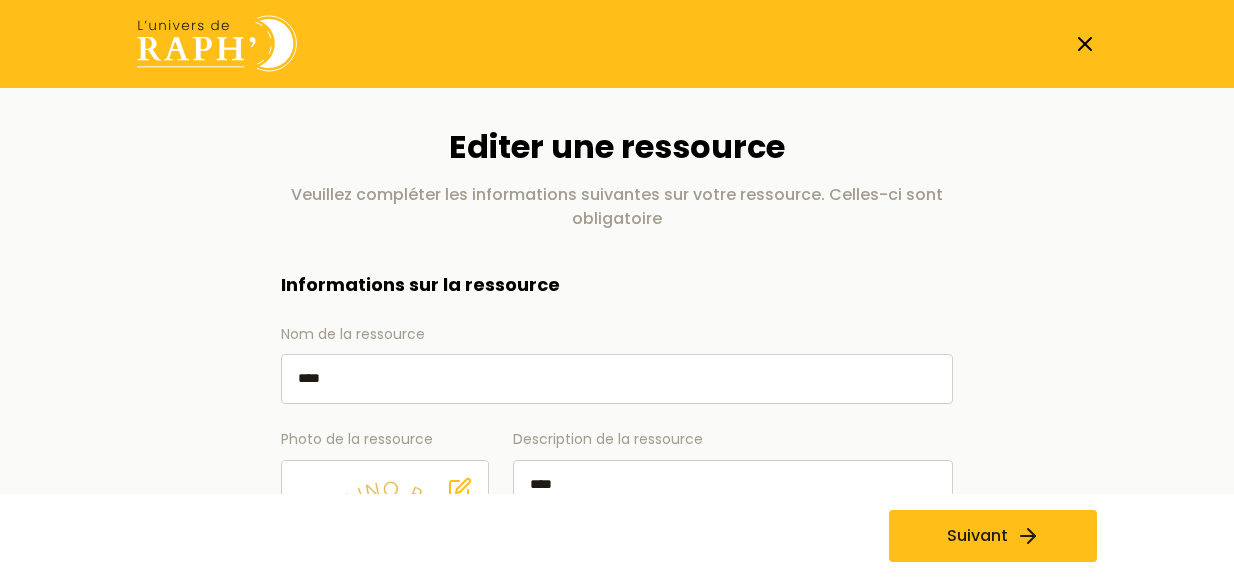 click 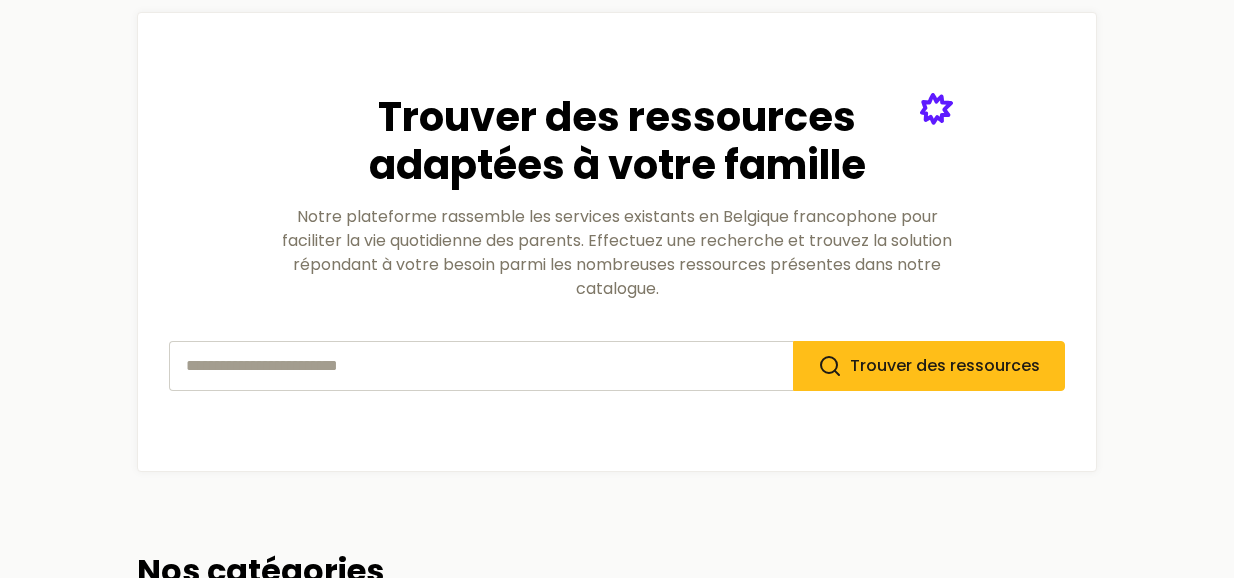scroll, scrollTop: 0, scrollLeft: 0, axis: both 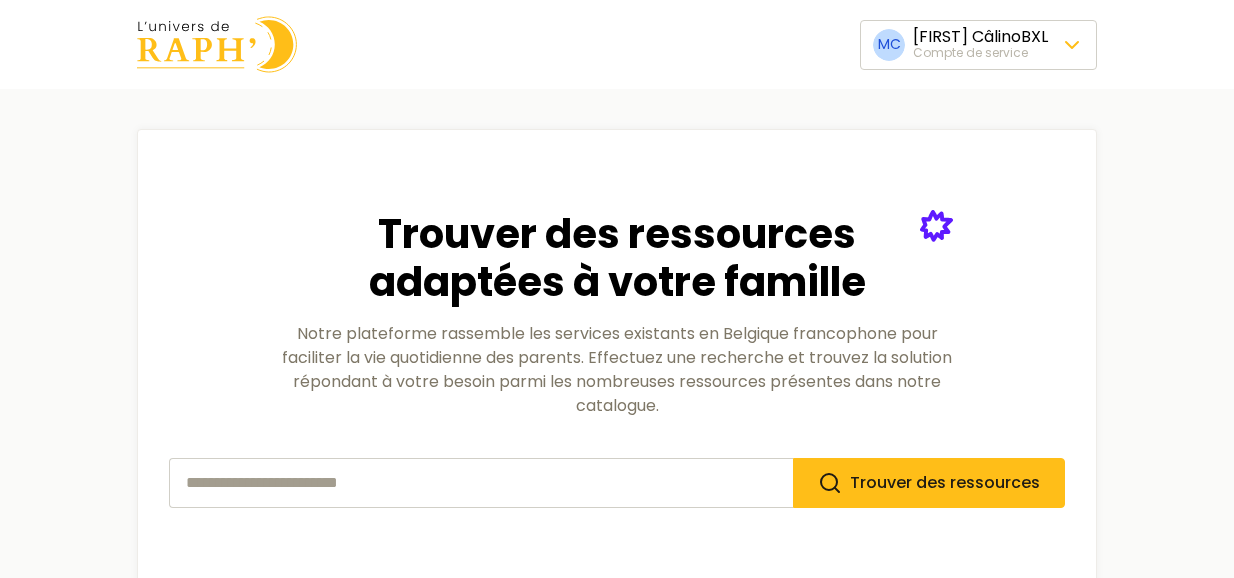 click on "MC Madline   CâlinoBXL Compte de service Trouver des ressources adaptées à votre famille Notre plateforme rassemble les services existants en Belgique francophone pour faciliter la vie quotidienne des parents. Effectuez une recherche et trouvez la solution répondant à votre besoin parmi les nombreuses ressources présentes dans notre catalogue. Trouver des ressources Nos catégories Être accompagné Aide administrative, service social, aide au quotidien… 91   ressources Faire garder mes enfants Babysitting adapté, crèches inclusives, hébergements… 59   ressources Partir en vacances Séjours, vacances avec ou sans son enfant… 27   ressources Prendre soin de soi Activités pour prendre soin de soi, de son couple… 51   ressources Rencontrer des familles Groupes de parole, groupe de travail,  événements… 42   ressources Se déplacer Transports en commun, services de transport, équipements de transport… 14   ressources S'engager Groupes de travail, bénévolat, actions pour le handicap…" at bounding box center (617, 1092) 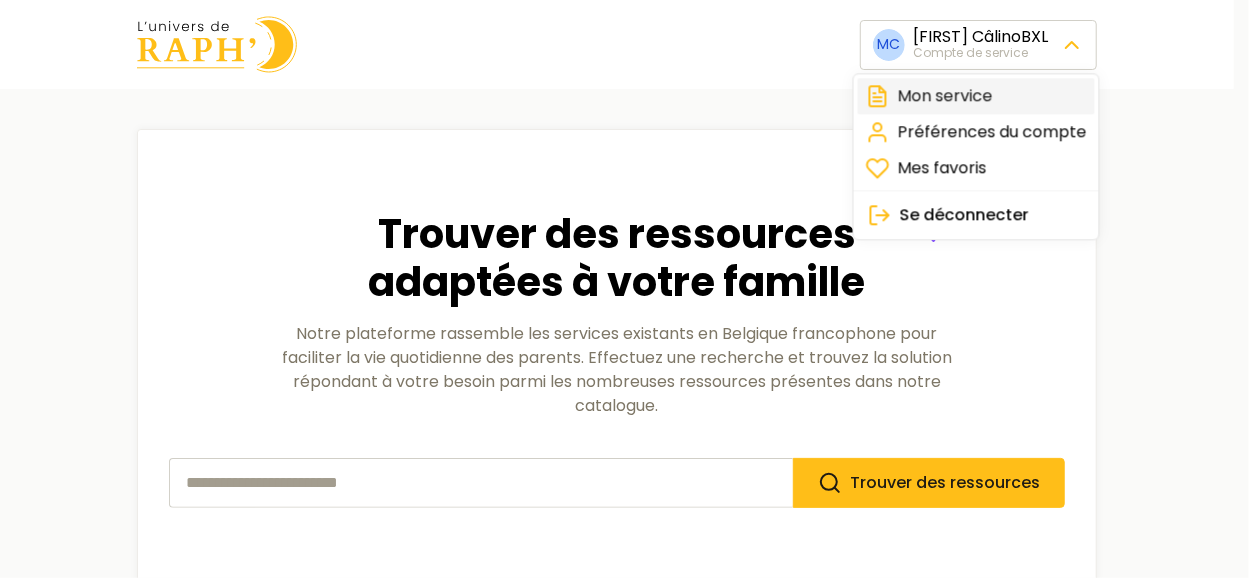 click on "Mon service" at bounding box center (976, 96) 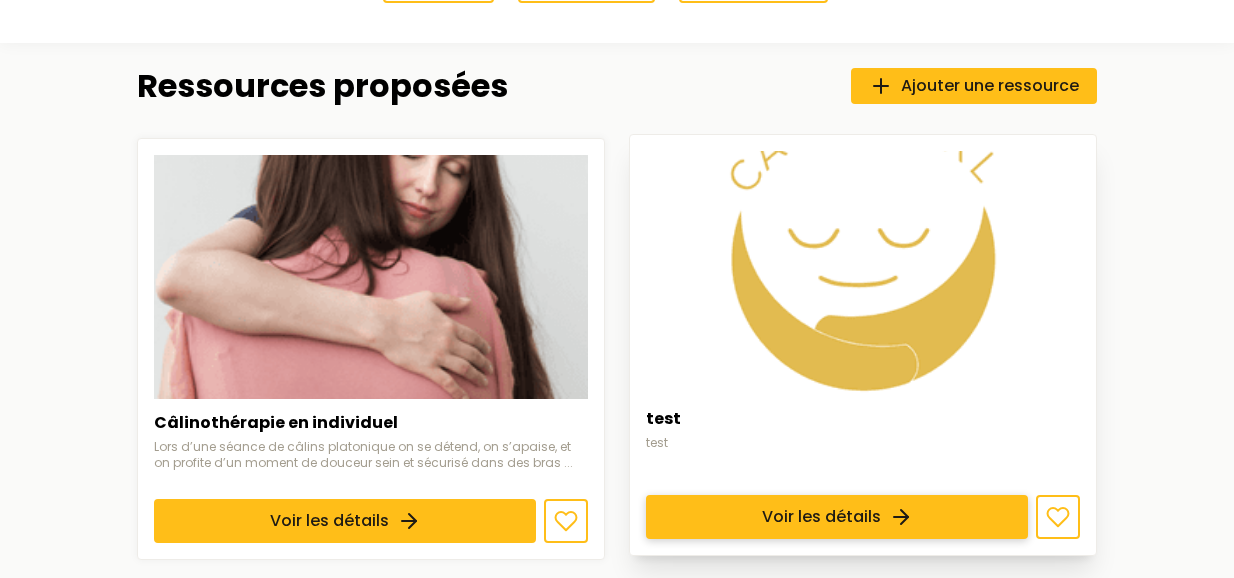 scroll, scrollTop: 551, scrollLeft: 0, axis: vertical 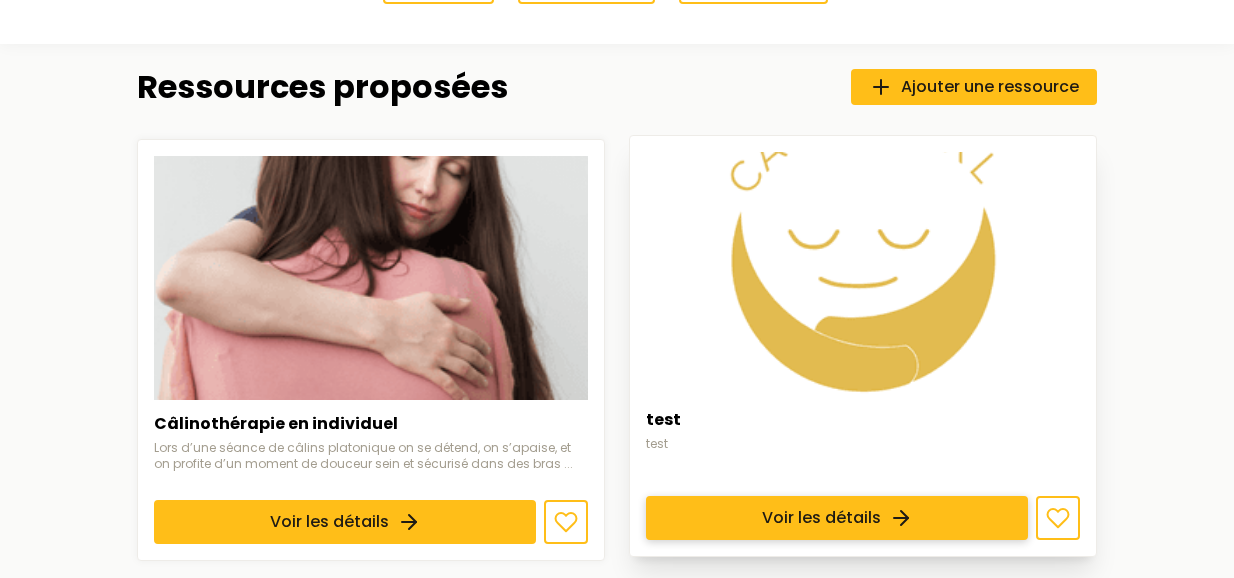 drag, startPoint x: 1040, startPoint y: 221, endPoint x: 1072, endPoint y: 309, distance: 93.637596 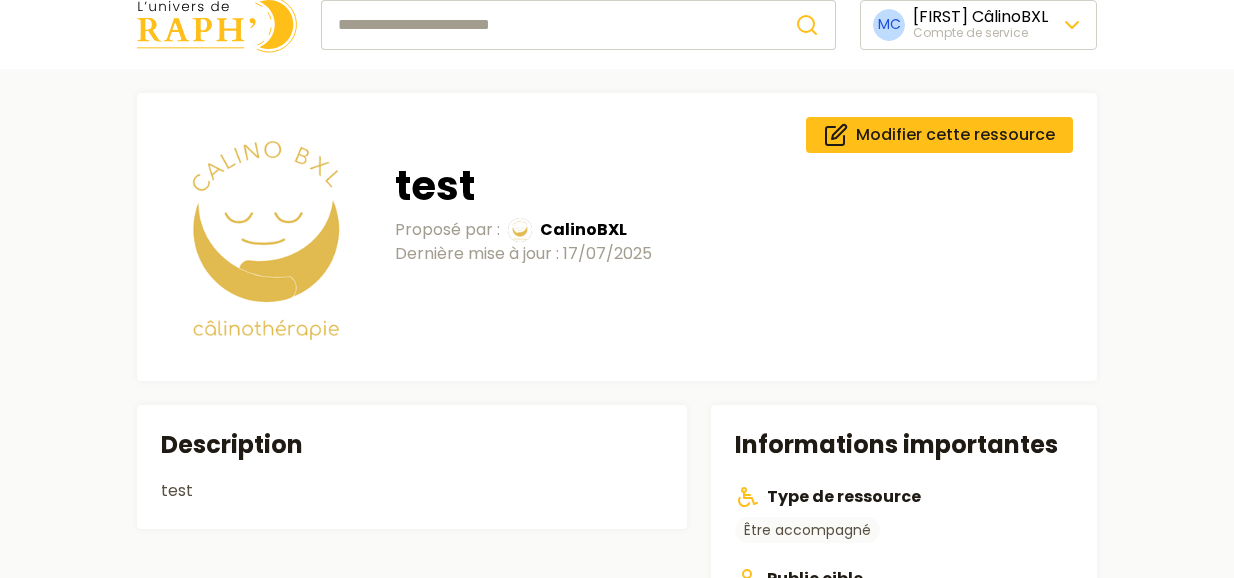 scroll, scrollTop: 0, scrollLeft: 0, axis: both 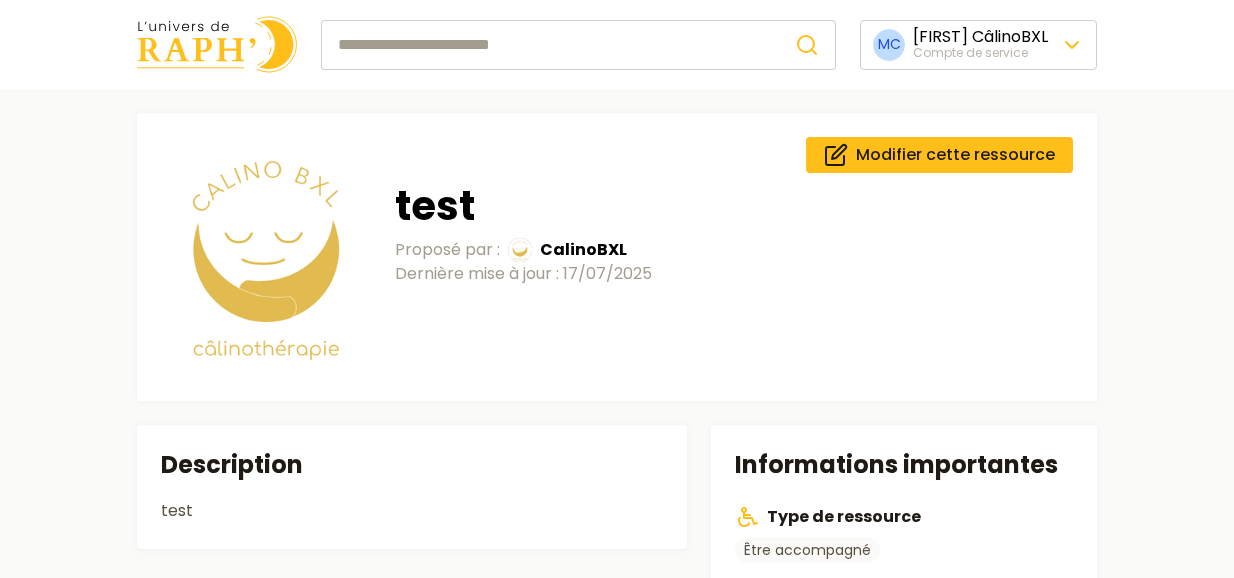 click at bounding box center (550, 45) 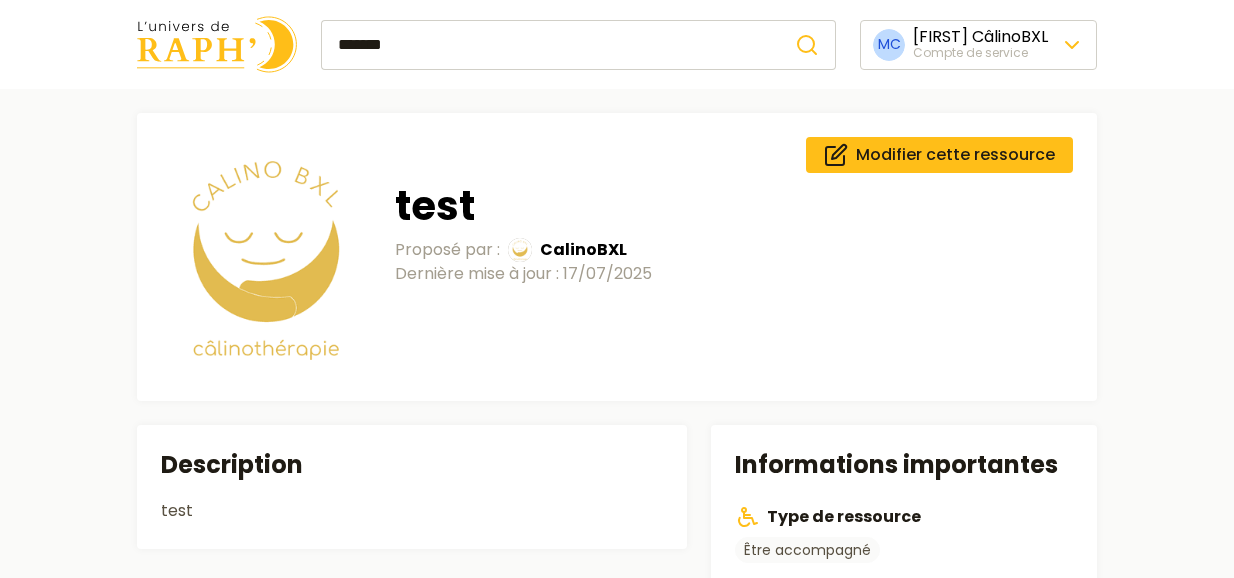 type on "*******" 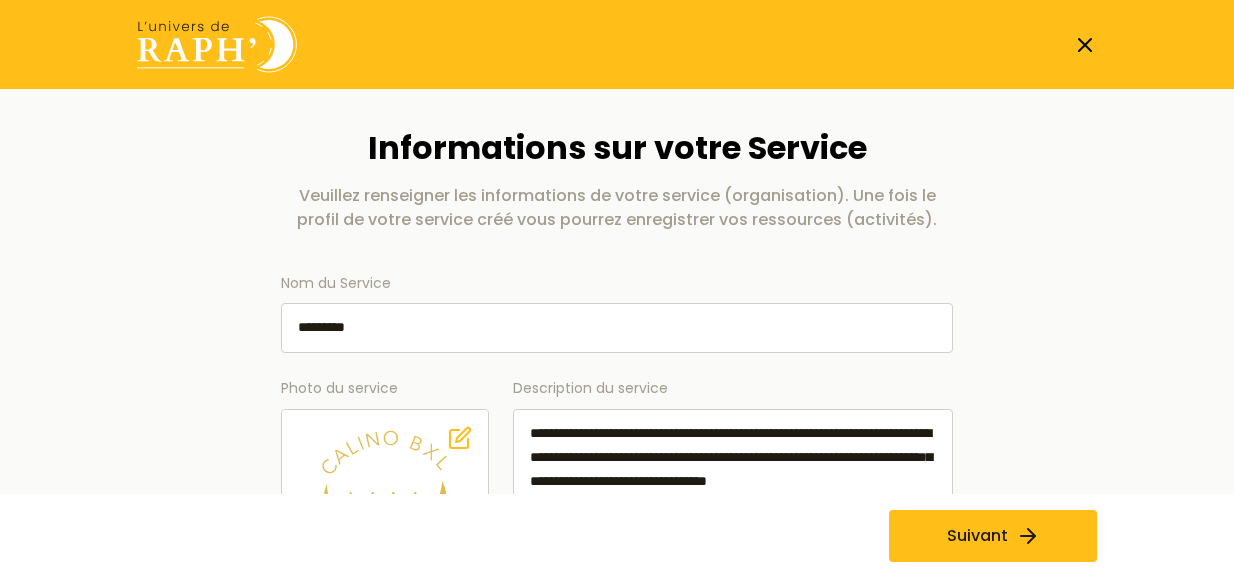 scroll, scrollTop: 254, scrollLeft: 0, axis: vertical 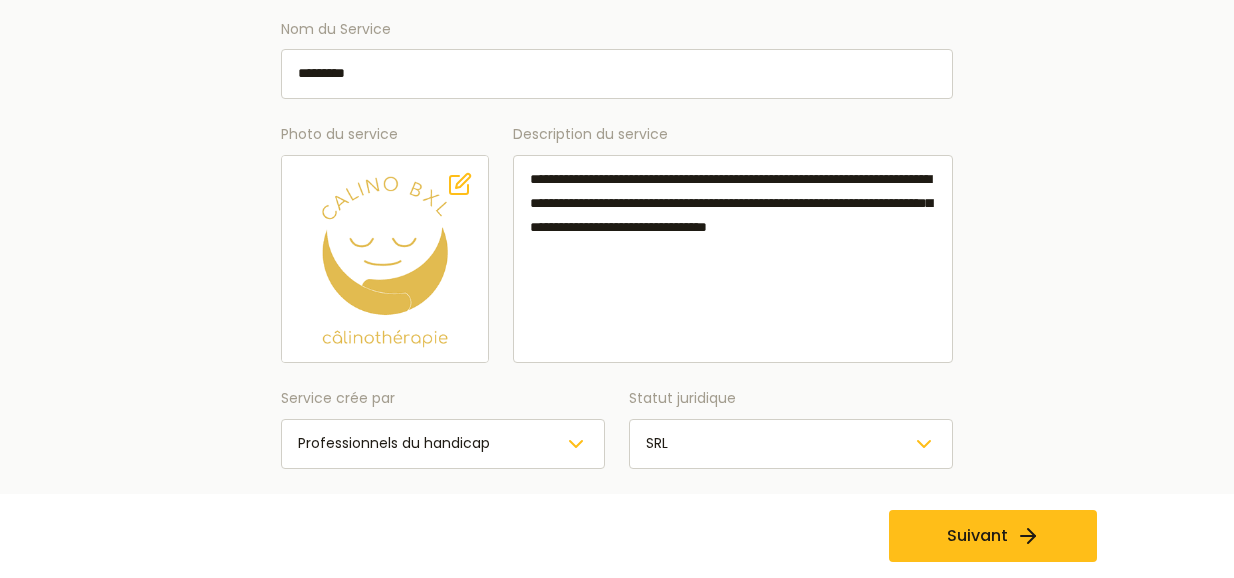 drag, startPoint x: 1084, startPoint y: 309, endPoint x: 1068, endPoint y: 286, distance: 28.01785 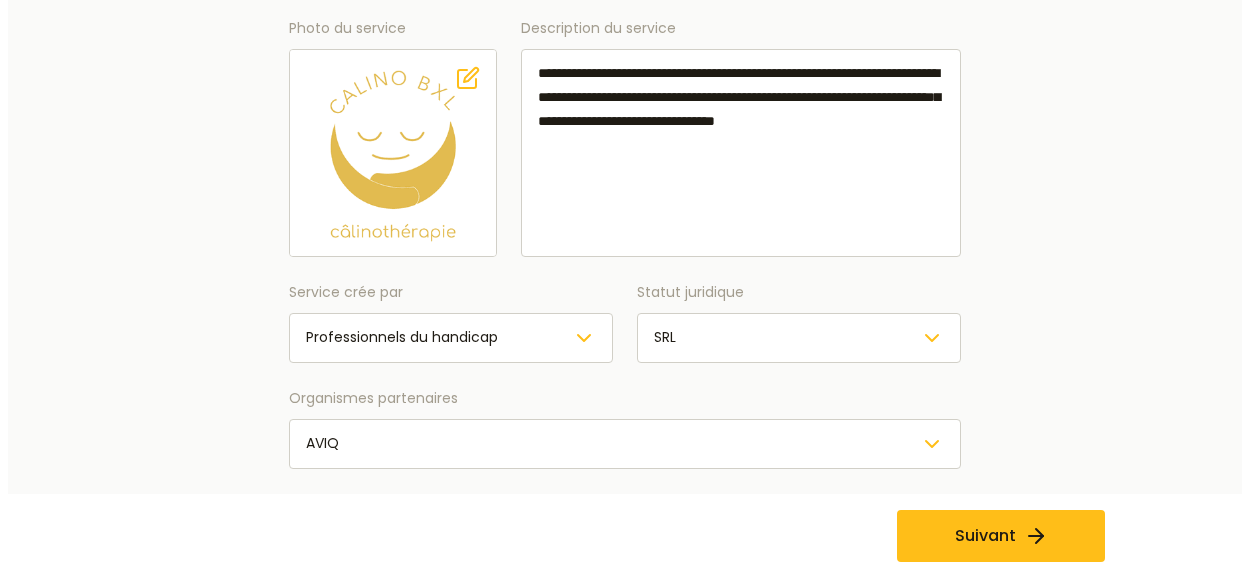 scroll, scrollTop: 358, scrollLeft: 0, axis: vertical 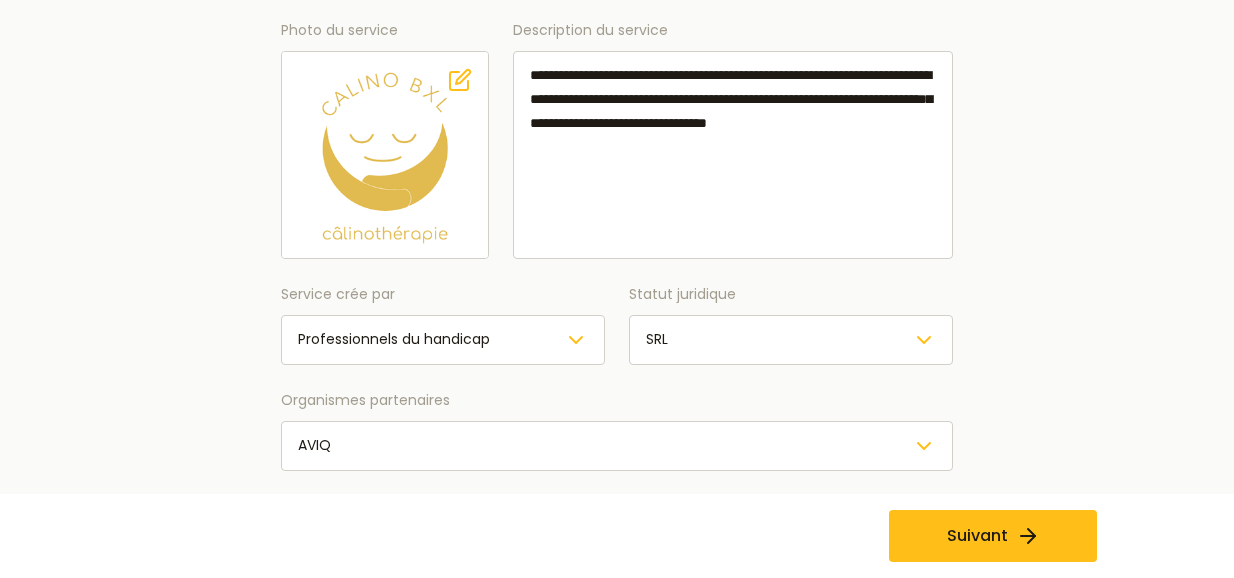 click on "SRL" at bounding box center [791, 340] 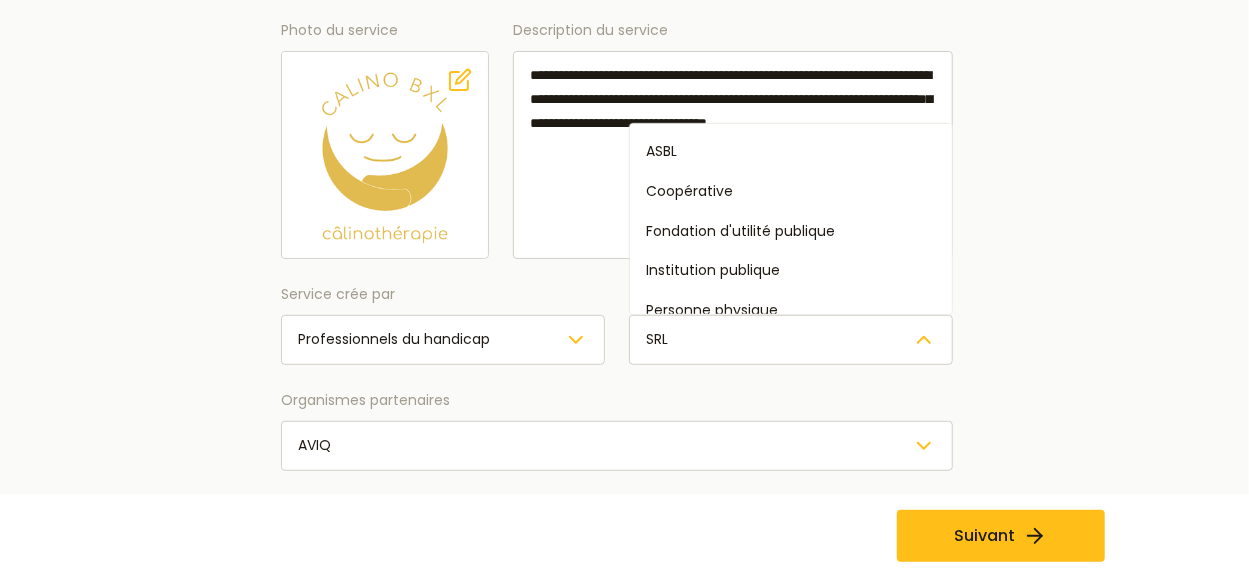 scroll, scrollTop: 136, scrollLeft: 0, axis: vertical 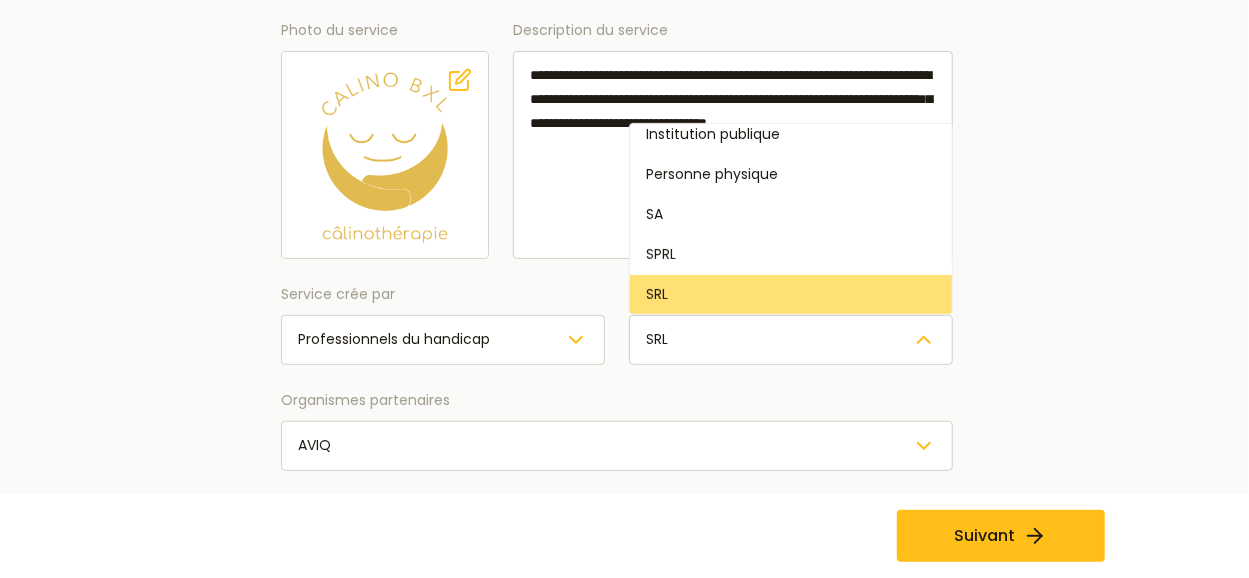click on "**********" at bounding box center [617, 176] 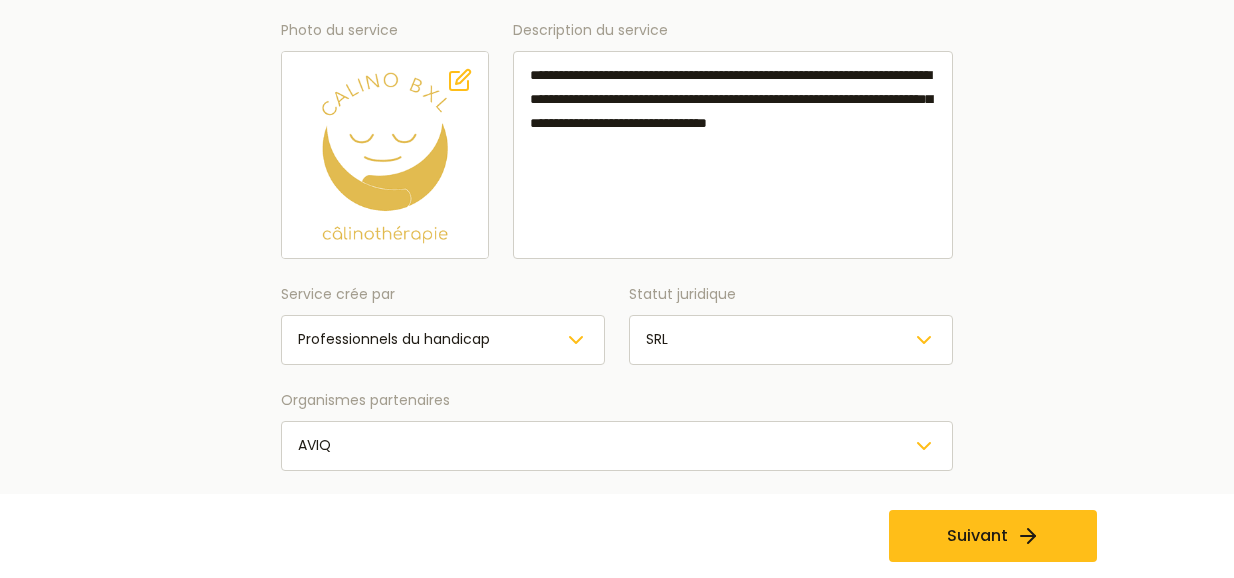 click on "Professionnels du handicap" at bounding box center (443, 340) 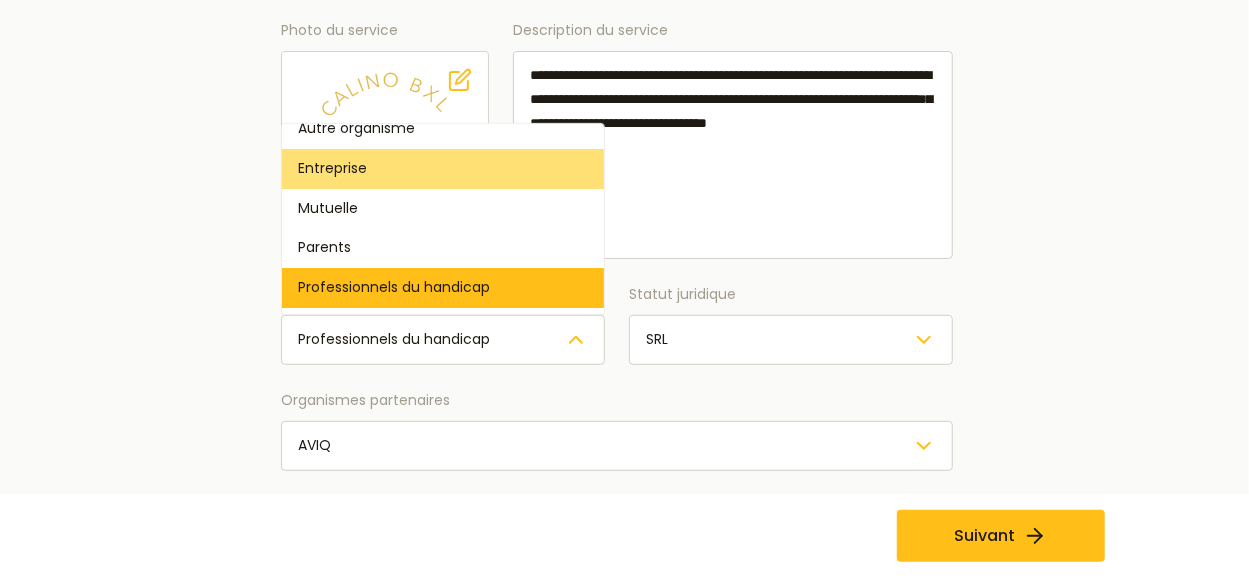 scroll, scrollTop: 24, scrollLeft: 0, axis: vertical 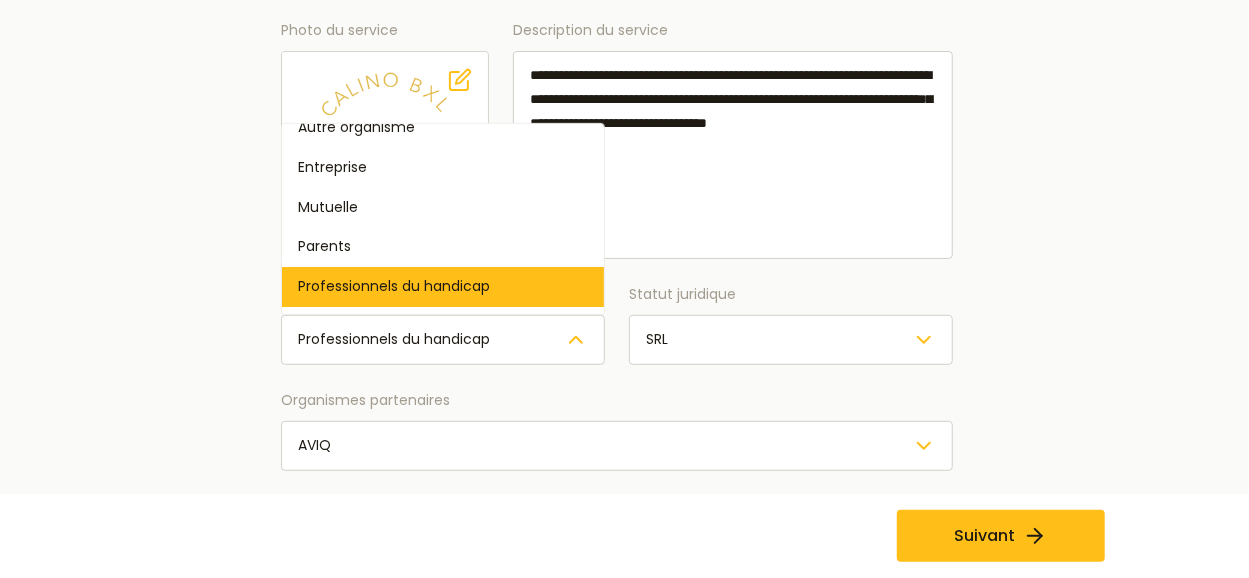 click on "**********" at bounding box center (617, 176) 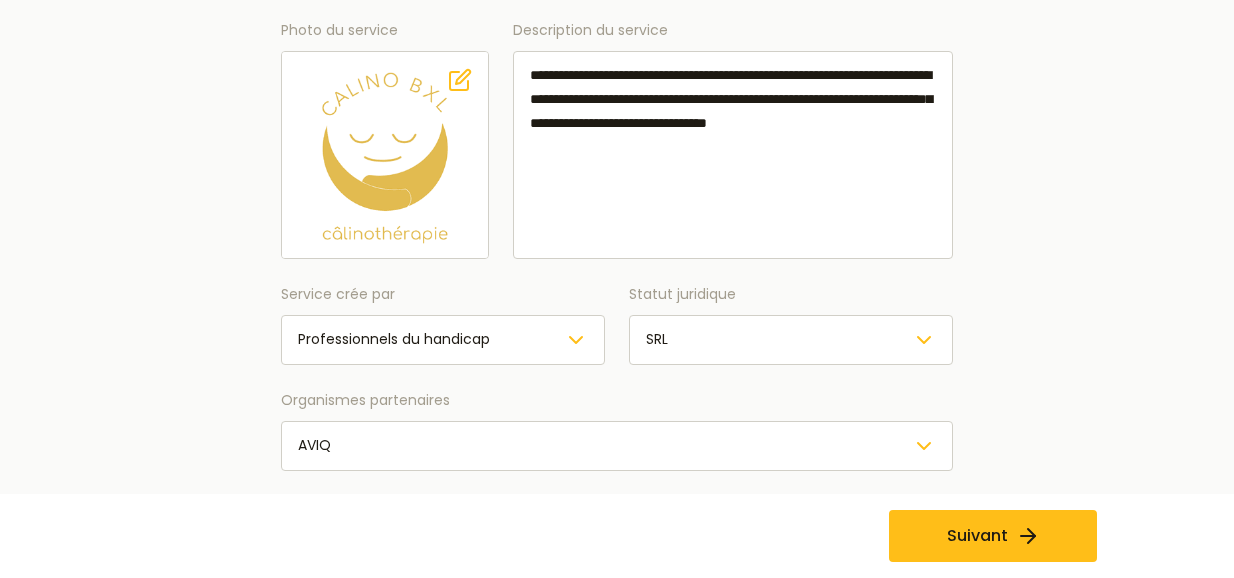 click on "Professionnels du handicap" at bounding box center [443, 340] 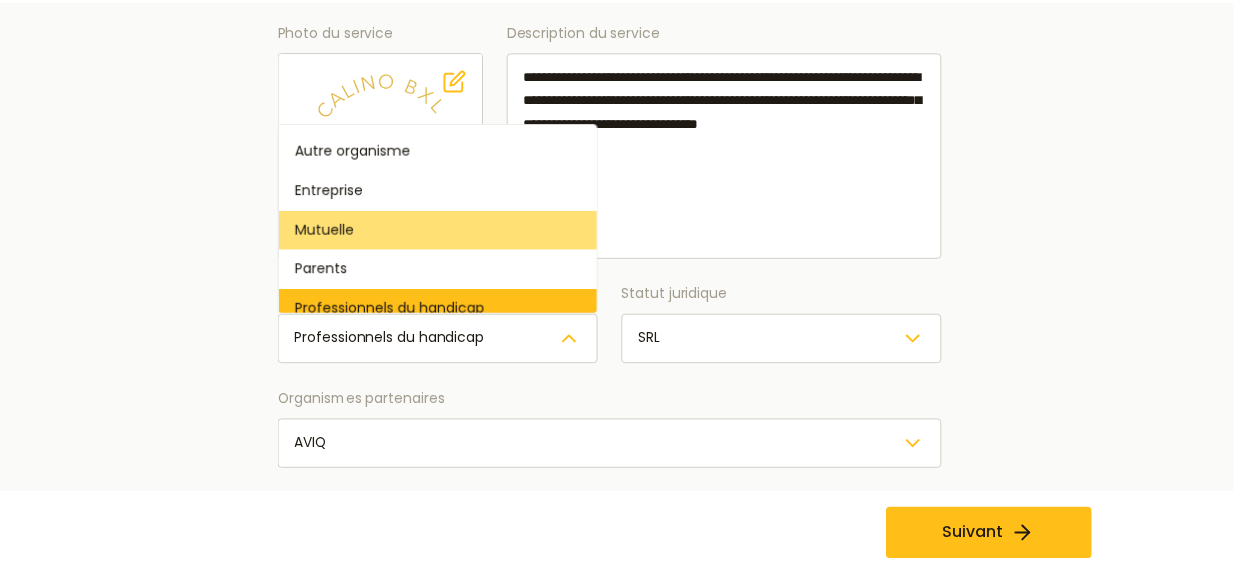 scroll, scrollTop: 2, scrollLeft: 0, axis: vertical 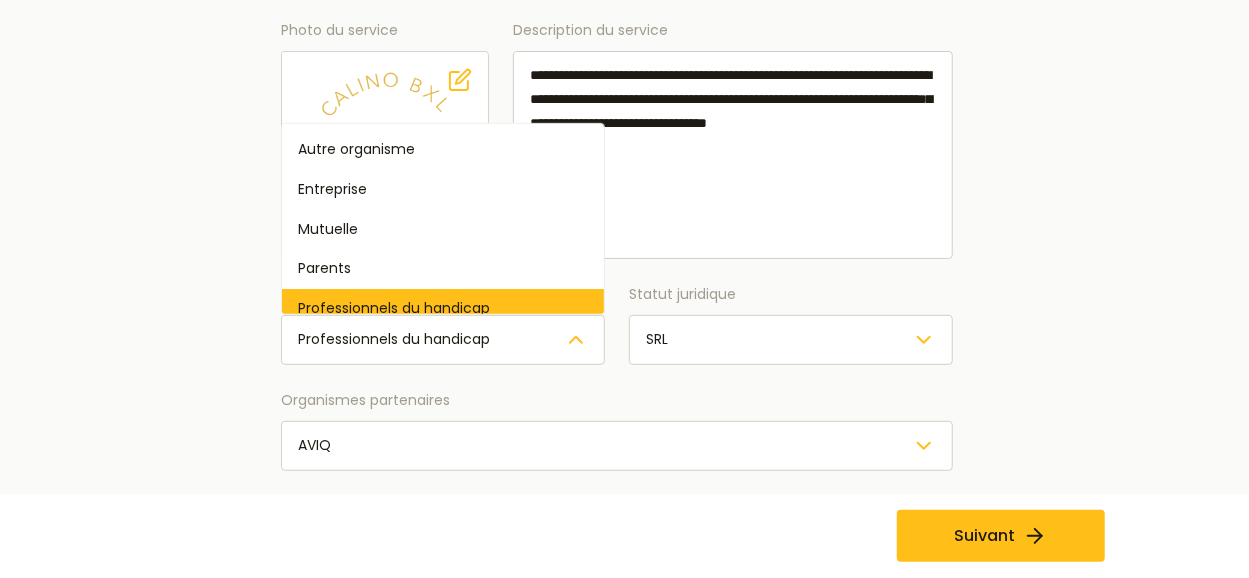 click on "**********" at bounding box center (617, 176) 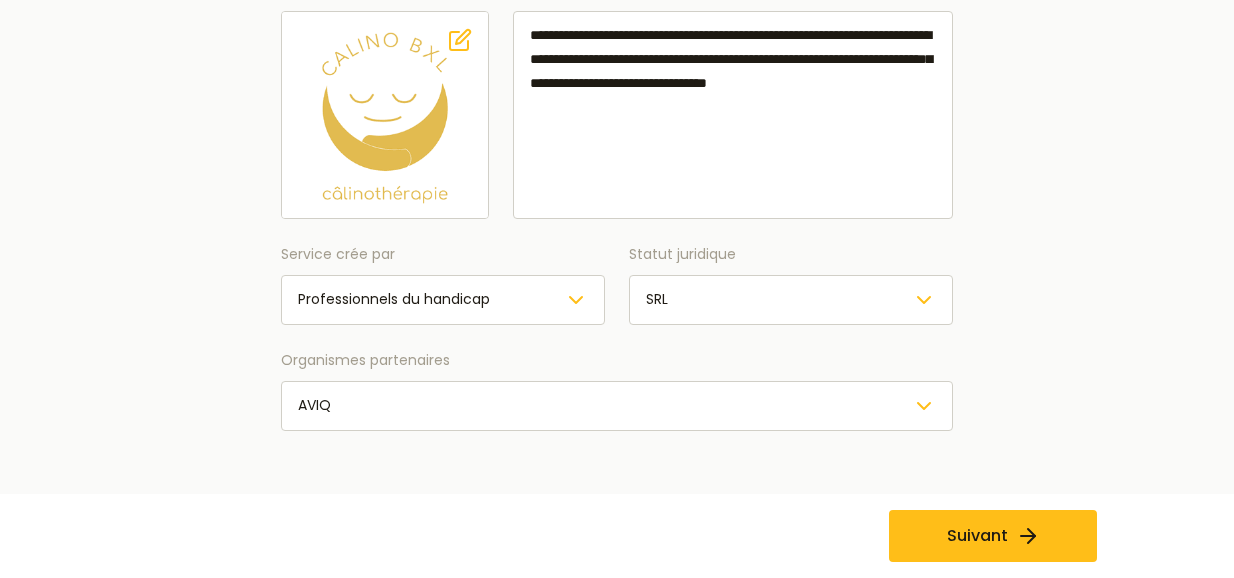 scroll, scrollTop: 400, scrollLeft: 0, axis: vertical 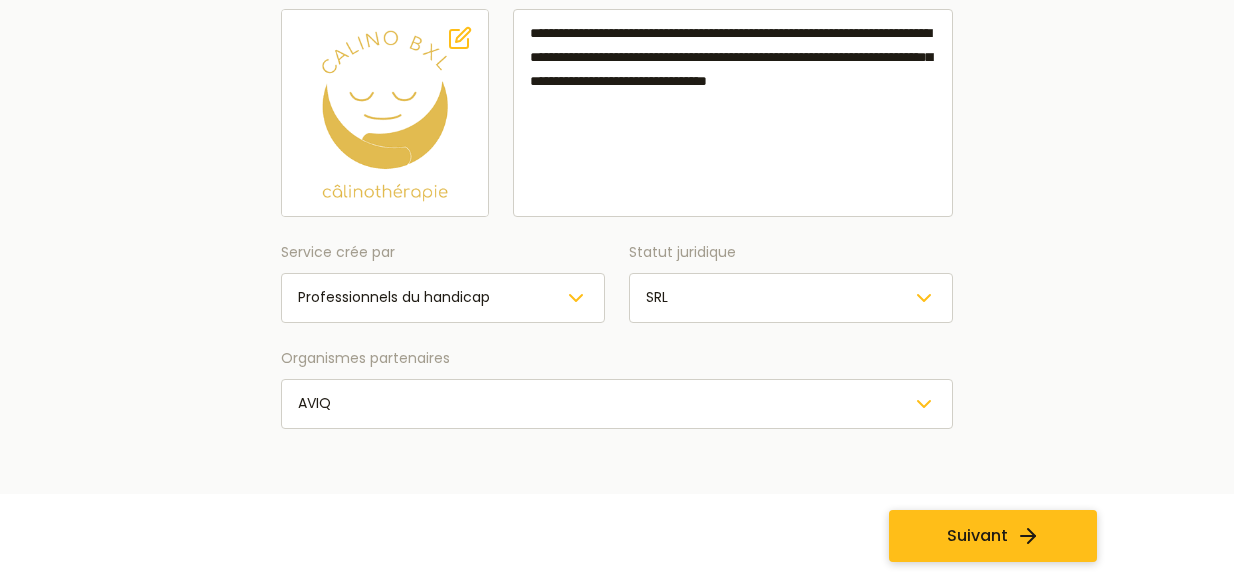click on "Suivant" at bounding box center (977, 536) 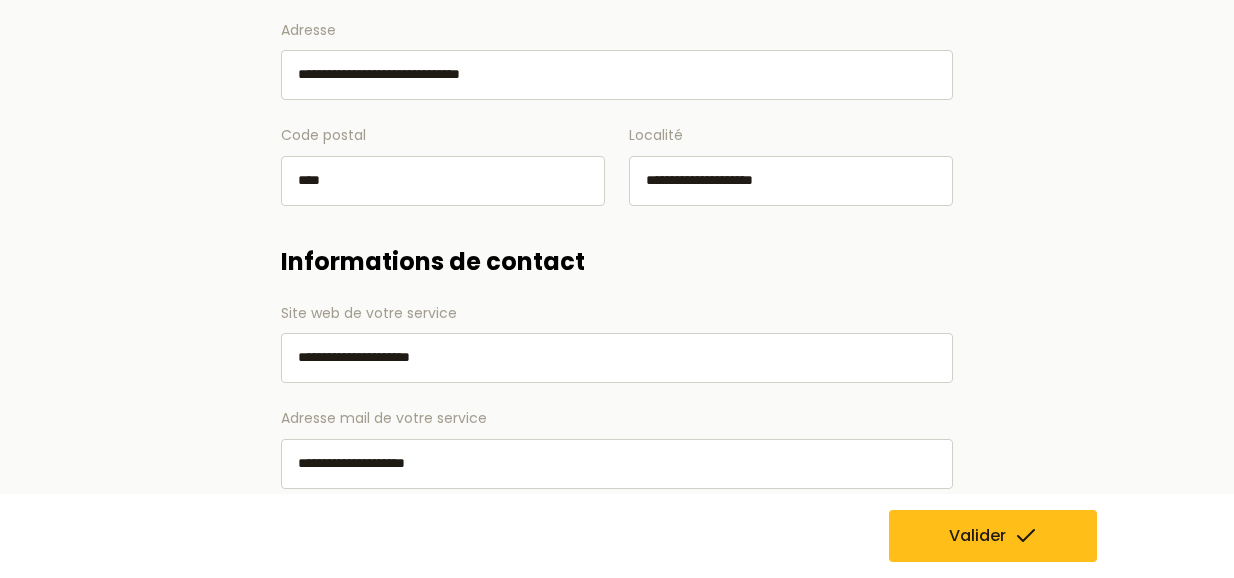 scroll, scrollTop: 310, scrollLeft: 0, axis: vertical 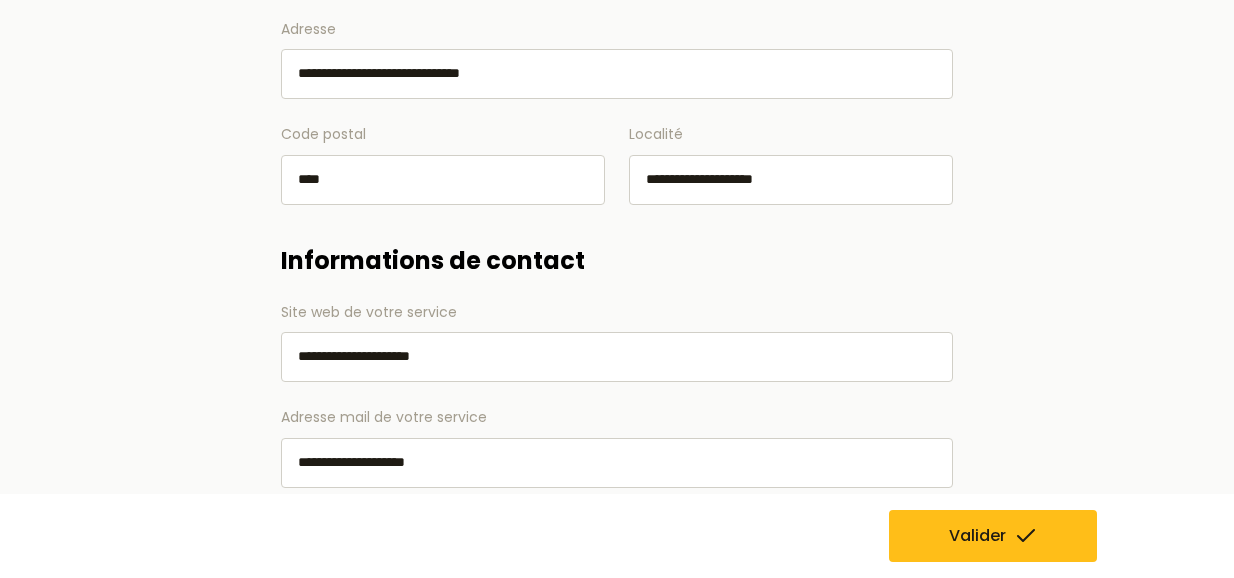 click on "****" at bounding box center [443, 180] 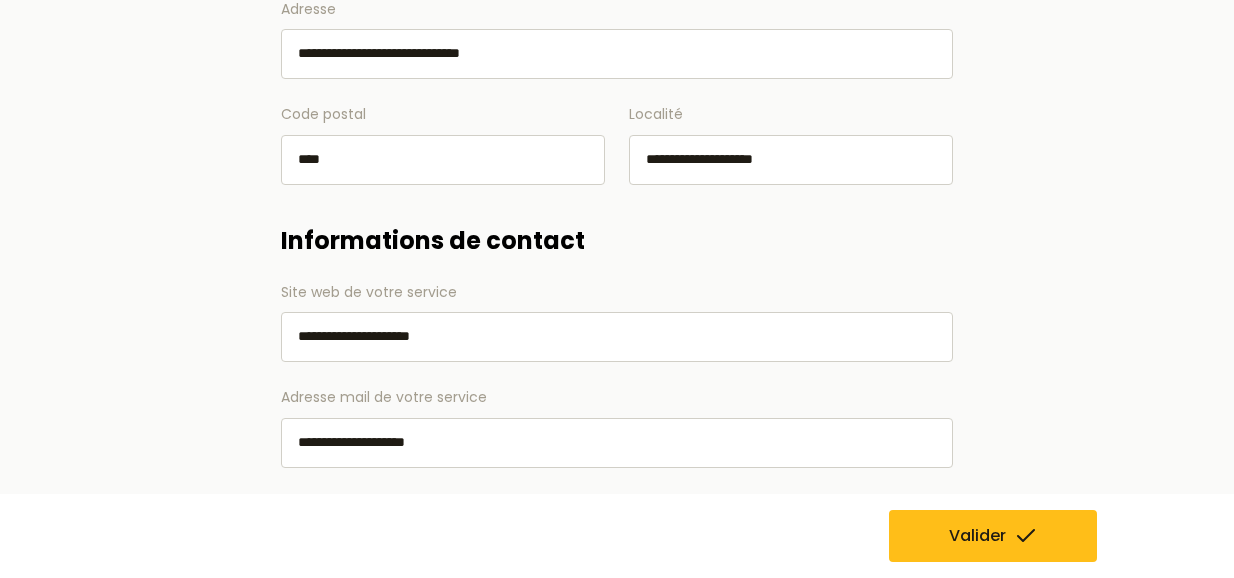 scroll, scrollTop: 331, scrollLeft: 0, axis: vertical 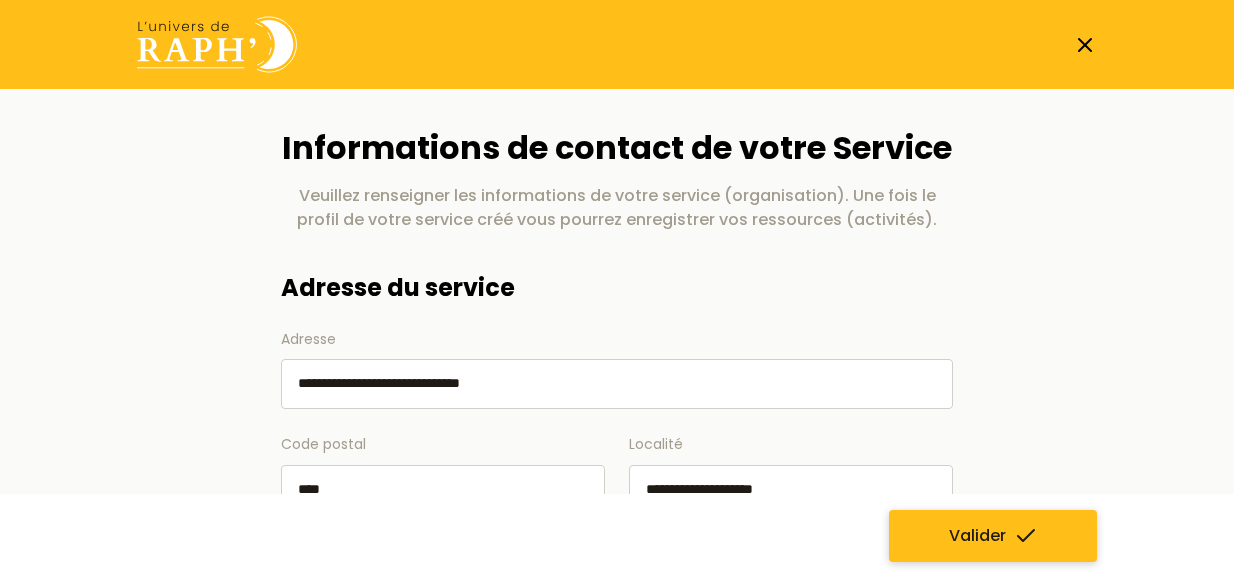 click 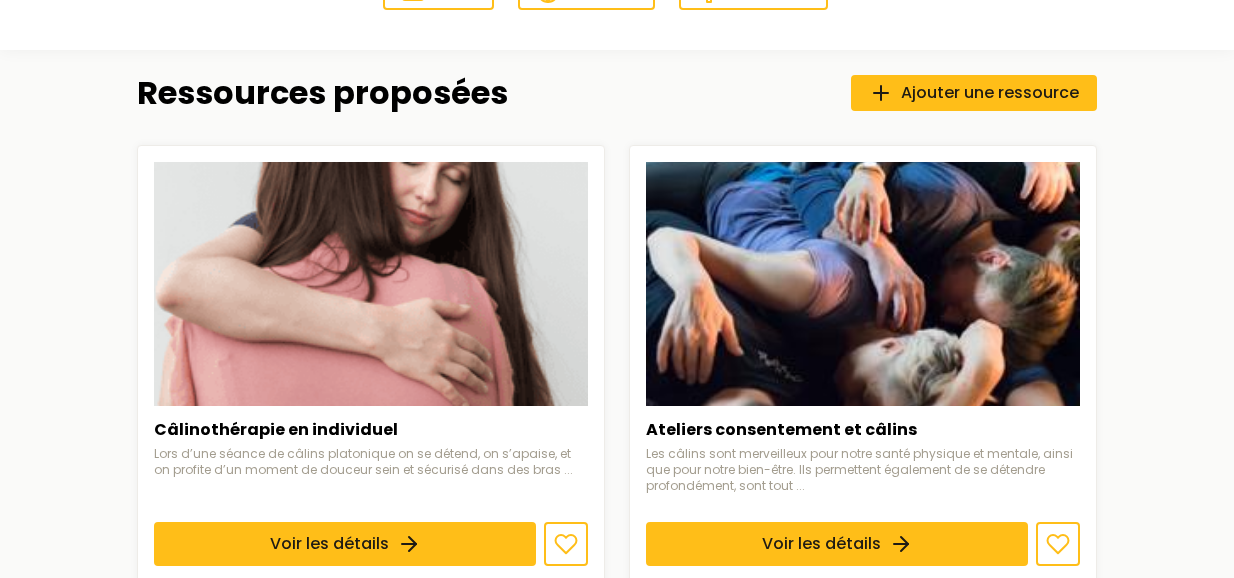 scroll, scrollTop: 578, scrollLeft: 0, axis: vertical 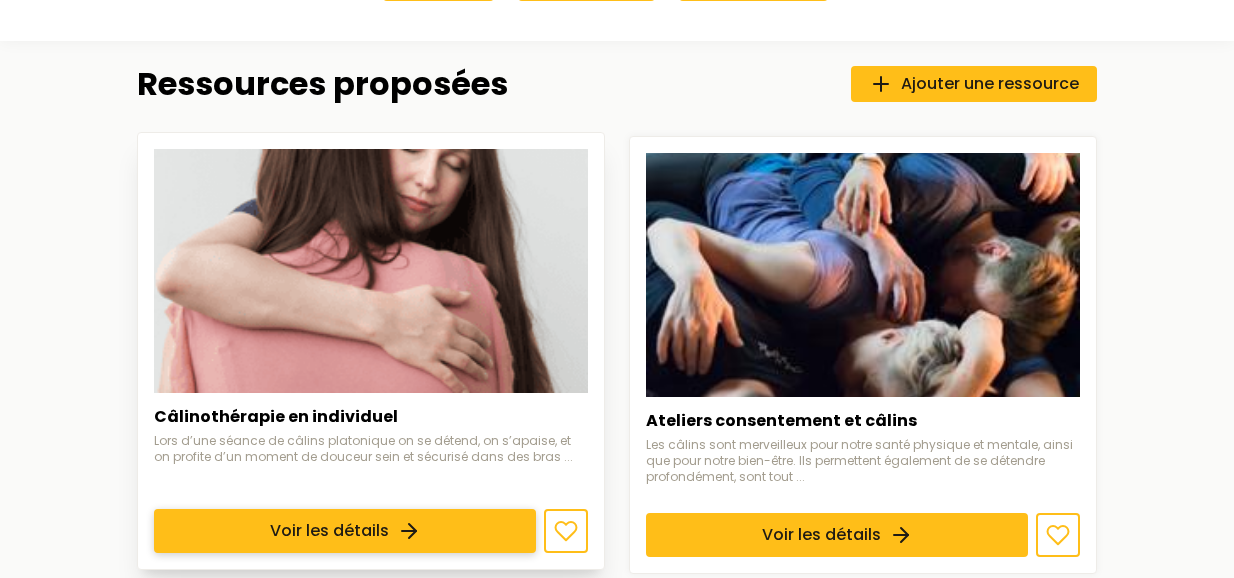 click on "Voir les détails" at bounding box center (345, 531) 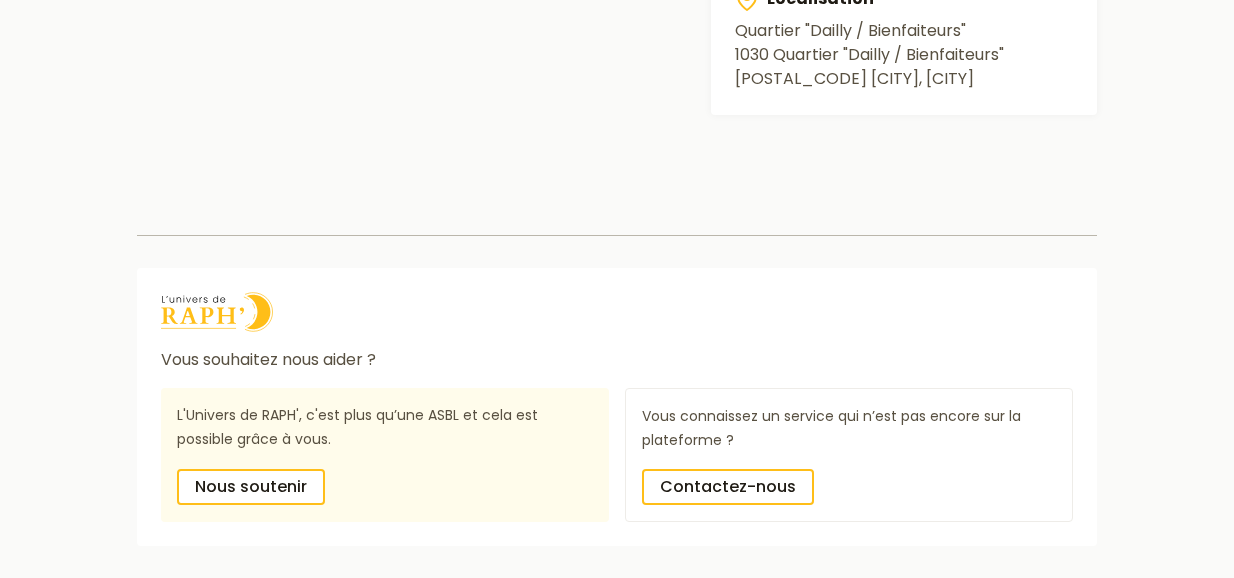 scroll, scrollTop: 1344, scrollLeft: 0, axis: vertical 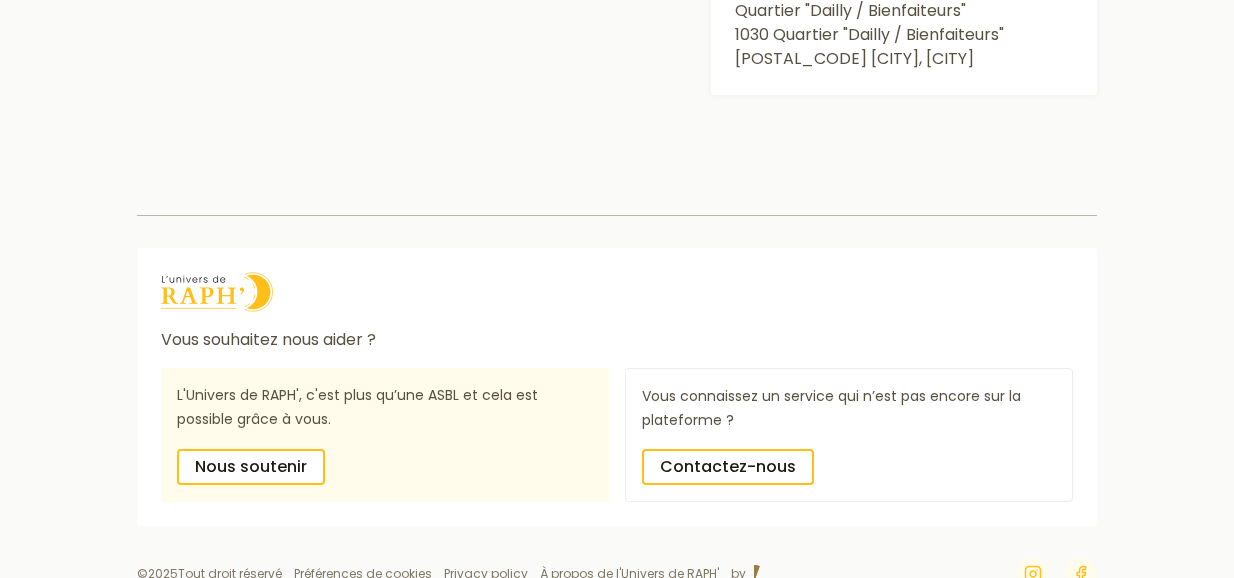 click on "Informations importantes Type de ressource Prendre soin de soi Public cible Personnes avec handicap / Parents / Professionnels Âge Entre 9 et 99 ans Types de handicaps accueillis Déficience intellectuelle Déficience visuelle Handicap moteur Handicap psychique IMC Polyhandicap SMA (Amyotrophie spinale) Syndrome génétique Trisomie 21 Troubles d'apprentissages TSA (Autisme) X fragile Types de difficultés accueillies Difficultés à l'alimentation Difficultés de propreté la nuit Difficultés de propreté le jour Difficultés motrices Épilepsie Hypersensibilité Prise de médicaments Soins médicaux particuliers TDAH Utilisation d'une communication améliorée alternative Localisation Quartier "Dailly / Bienfaiteurs"   1030   Schaerbeek, BRUXELLES Description Informations complémentaires Formation des intervenants
Horaires Tous les jours, en fin de matinée, après midi ou en soirée.
Prix
1h et coûter 105€
1h30 et coûter 150€
2h et coûter 200€
Aides Financières
Etapes" at bounding box center (617, -376) 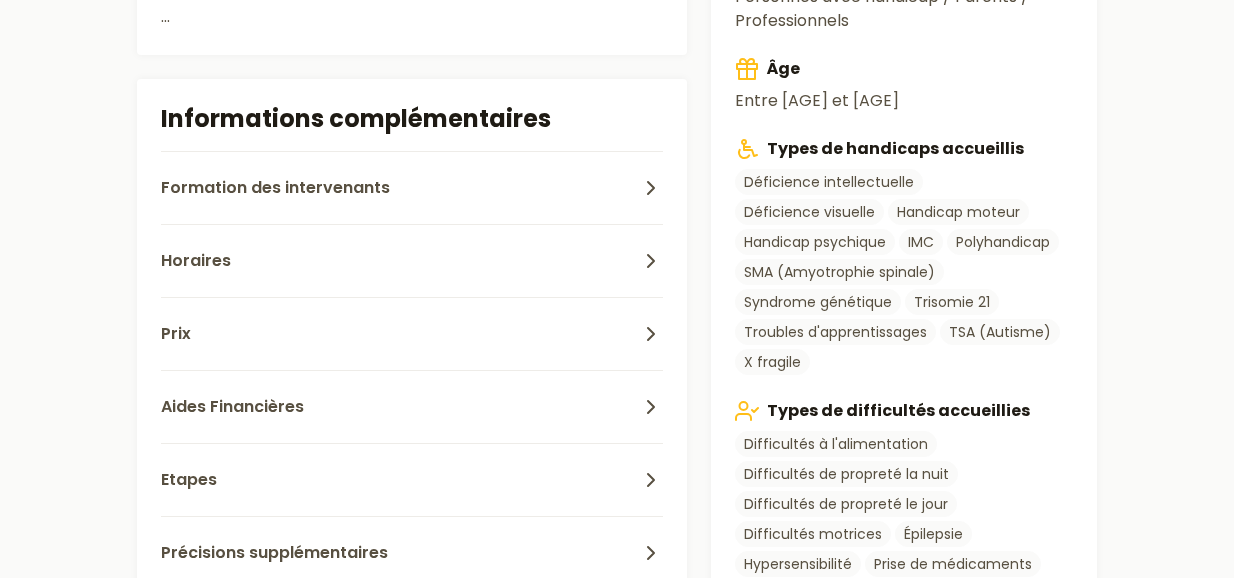 scroll, scrollTop: 0, scrollLeft: 0, axis: both 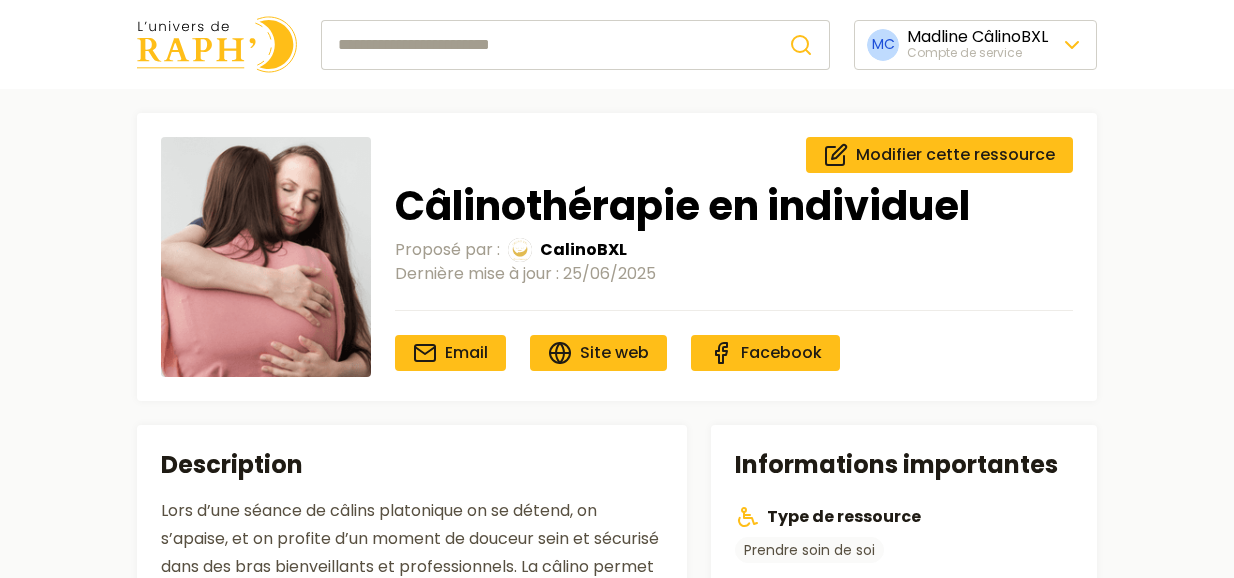 click at bounding box center [547, 45] 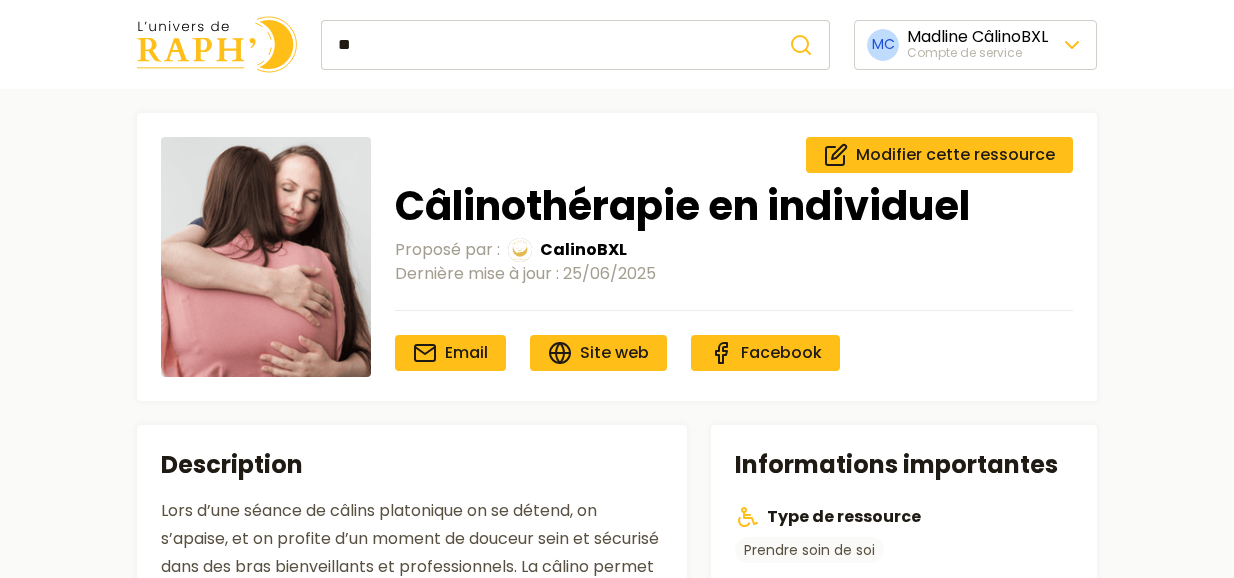 type on "*******" 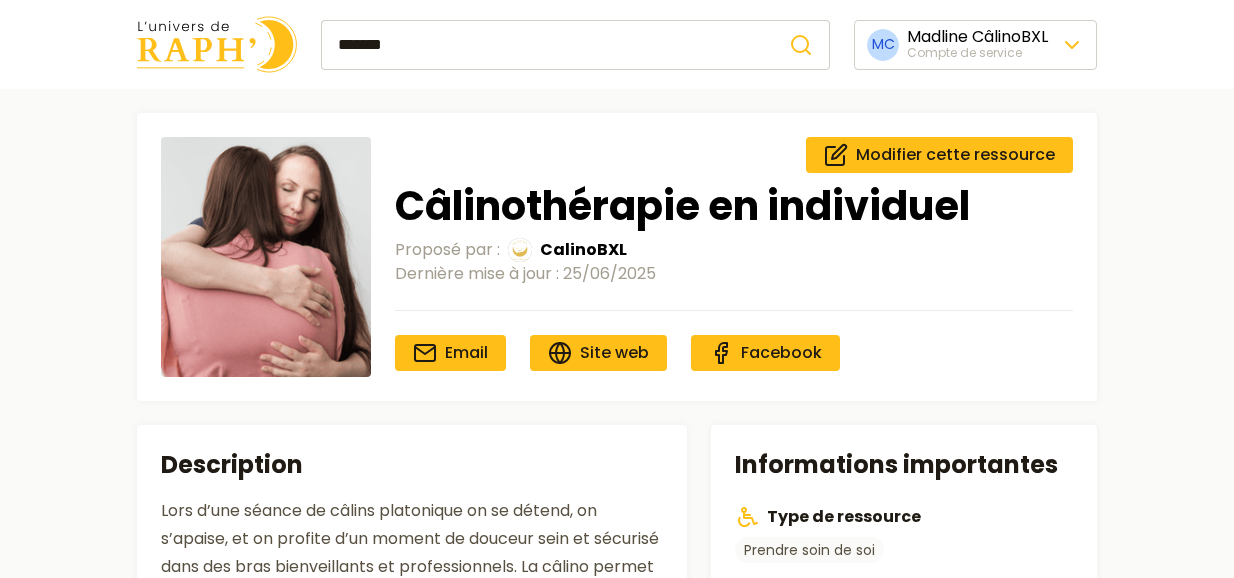 click 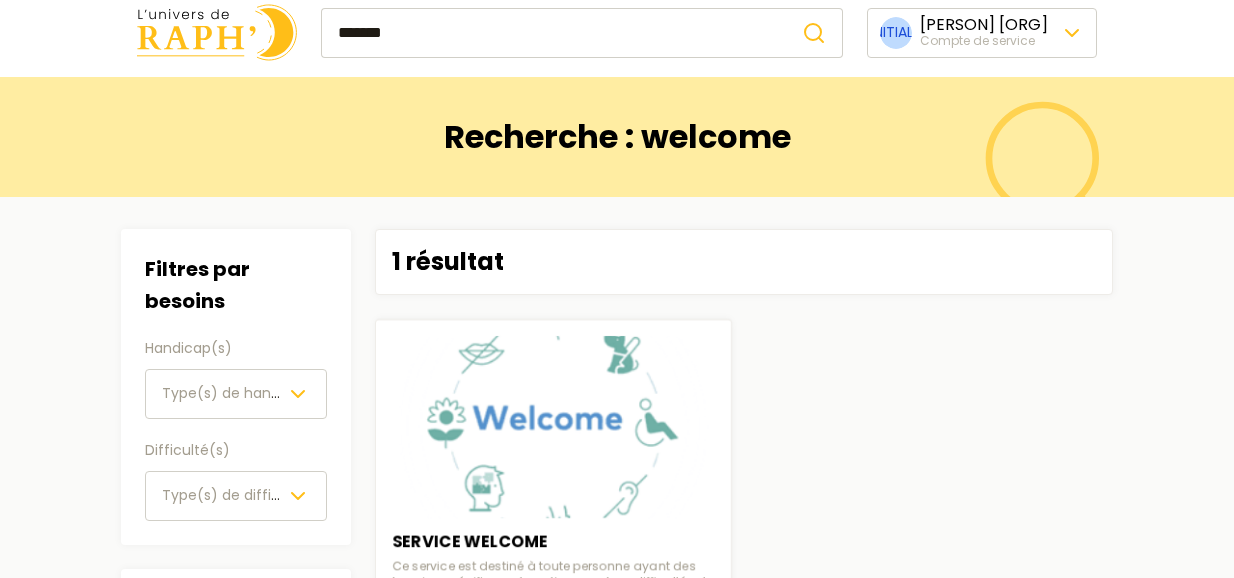 scroll, scrollTop: 0, scrollLeft: 0, axis: both 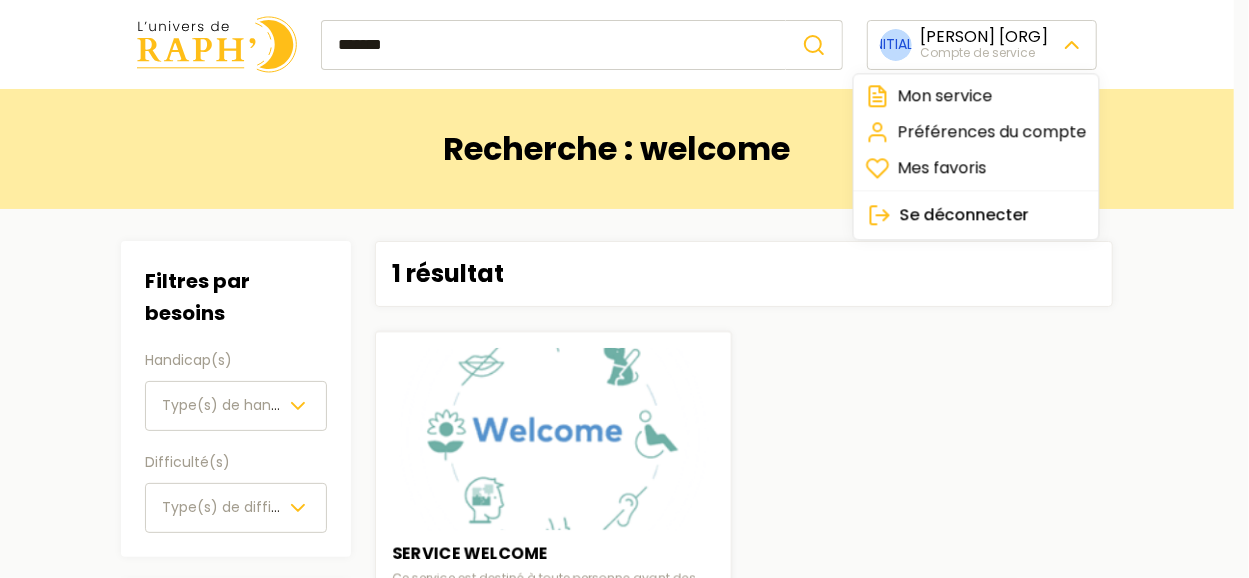 click on "******* MC Madline   CâlinoBXL Compte de service Recherche : welcome Filtres Filtres par besoins Handicap(s) Type(s) de handicap(s) Difficulté(s) Type(s) de difficulté(s) Filtres pratiques Catégorie(s) Catégorie(s) Localisation Choisir une province Age Disponibilité Disponibilité(s) 1 résultat SERVICE WELCOME Ce service est destiné à toute personne ayant des besoins spécifiques: handicap moteur, difficultés de déplacement, désorientation, handicap sensoriel, handicap mental, maladie mentale, aphasie, ... Voir les détails Vous souhaitez nous aider ? L'Univers de RAPH', c'est plus qu’une ASBL et cela est possible grâce à vous. Nous soutenir Vous connaissez un service qui n’est pas encore sur la plateforme ? Contactez-nous ©  2025  Tout droit réservé Préférences de cookies Privacy policy À propos de l'Univers de RAPH' by Mon service Préférences du compte Mes favoris Se déconnecter" at bounding box center (624, 761) 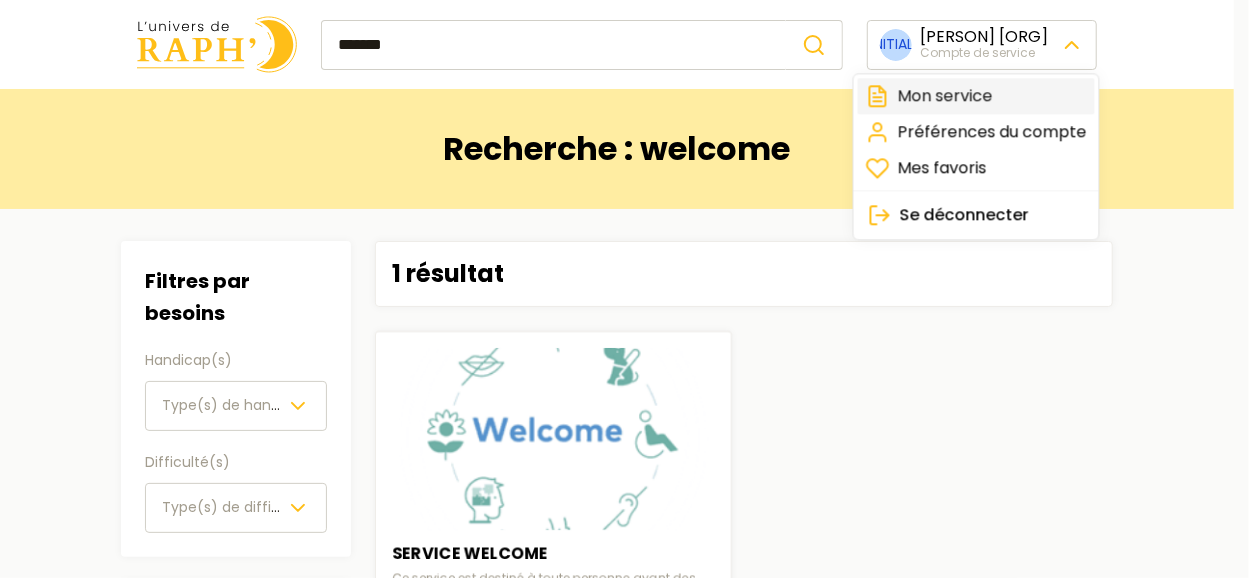 click on "Mon service" at bounding box center (976, 96) 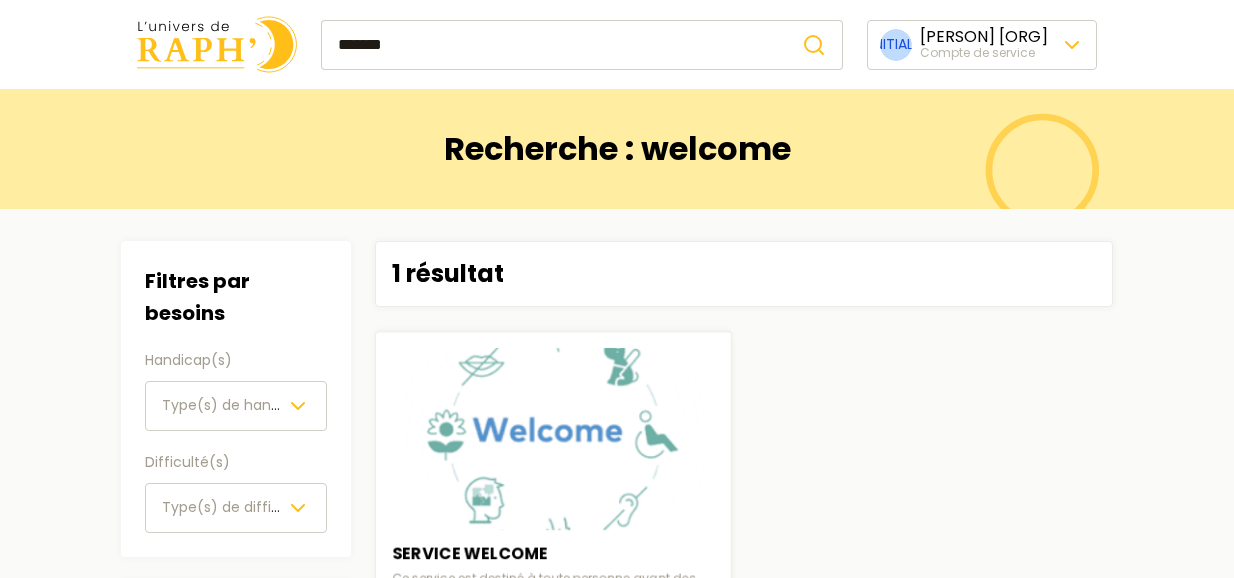 type 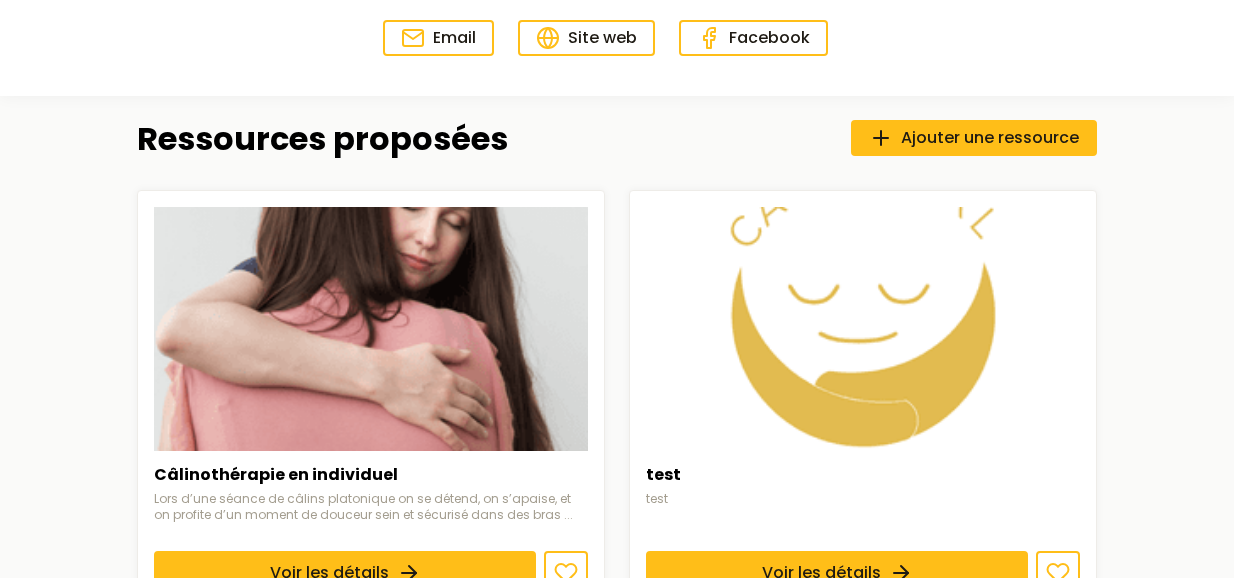 scroll, scrollTop: 489, scrollLeft: 0, axis: vertical 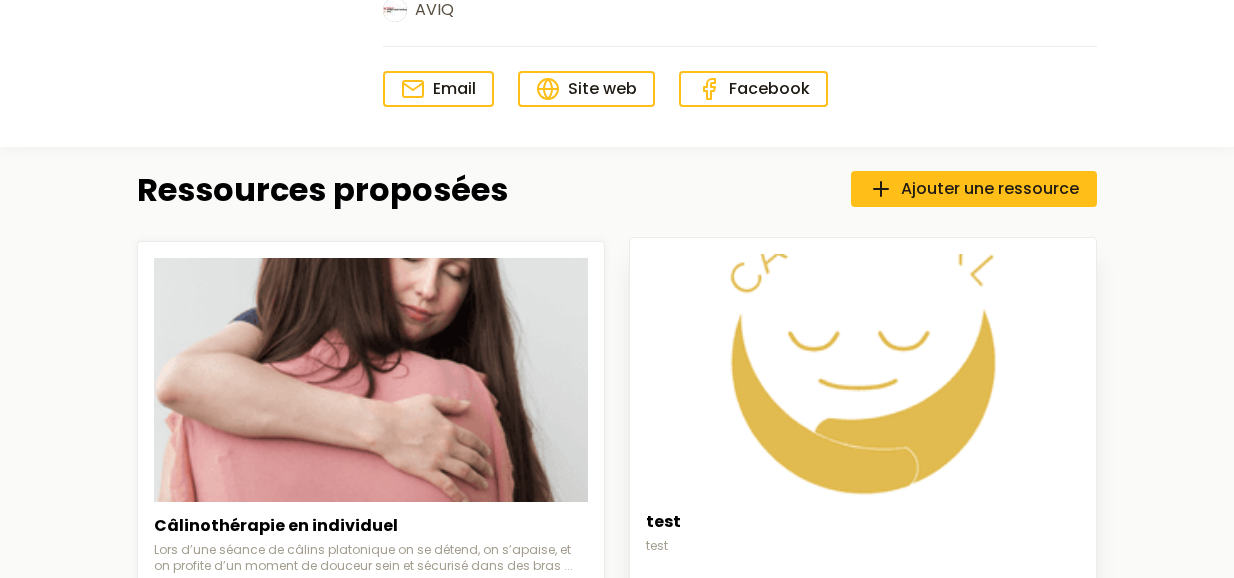 click on "Voir les détails" at bounding box center (837, 620) 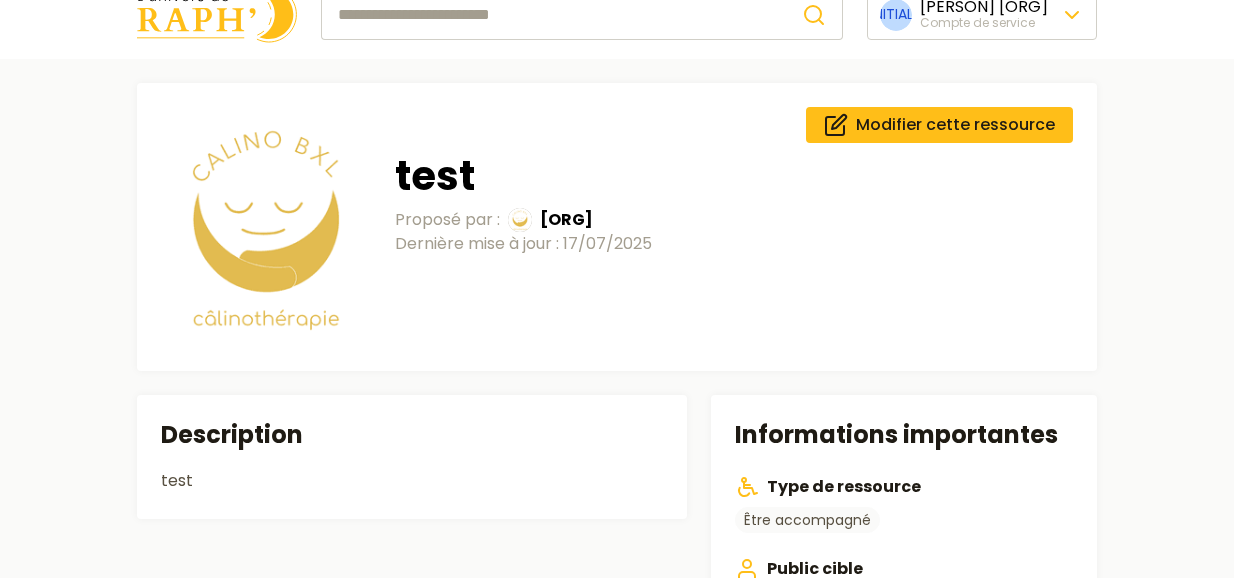 scroll, scrollTop: 0, scrollLeft: 0, axis: both 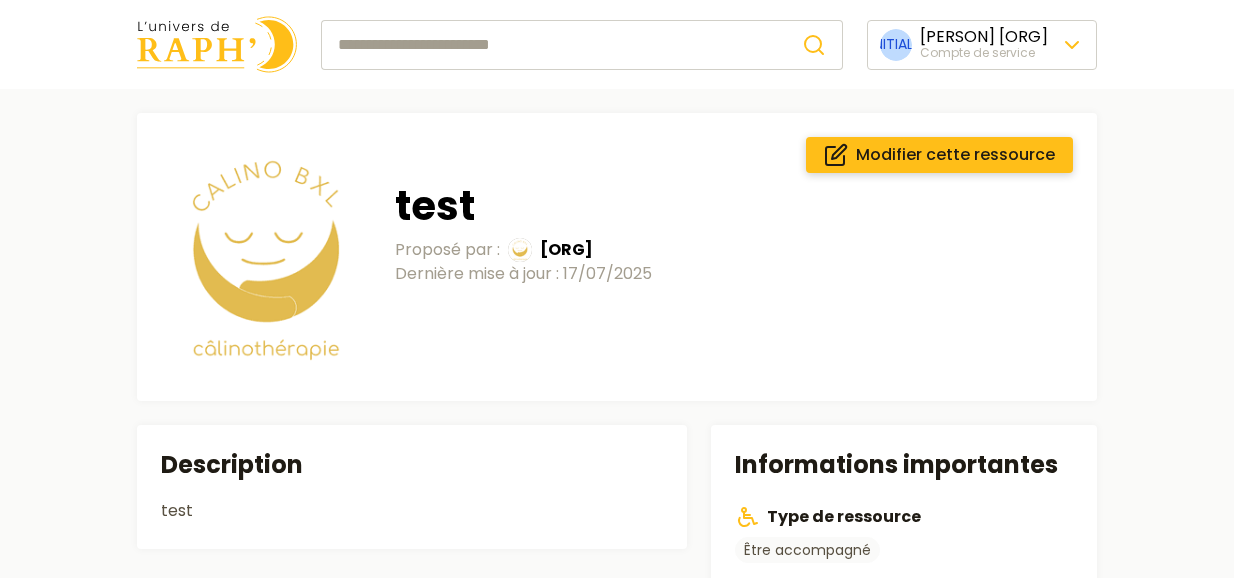 click on "Modifier cette ressource" at bounding box center (955, 155) 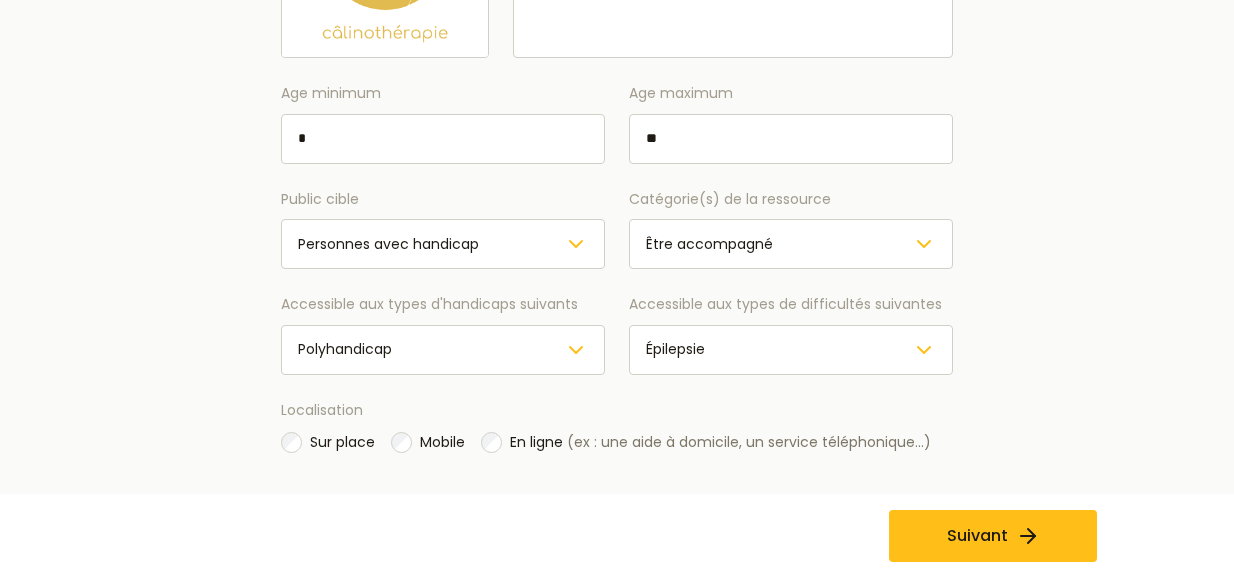 scroll, scrollTop: 637, scrollLeft: 0, axis: vertical 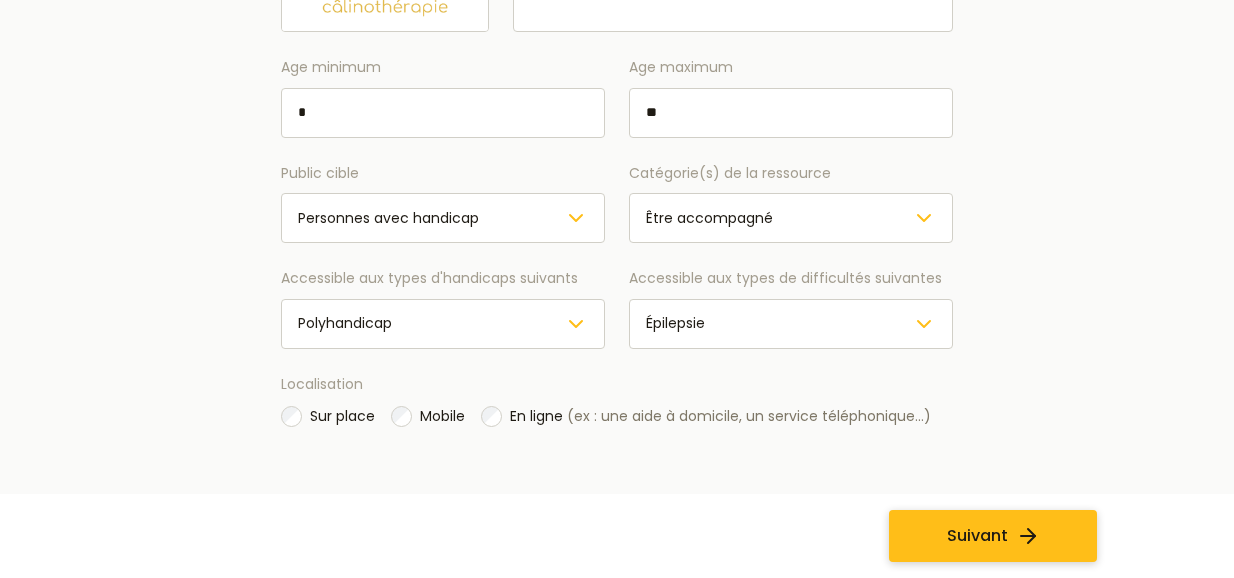 click on "Suivant" at bounding box center [993, 536] 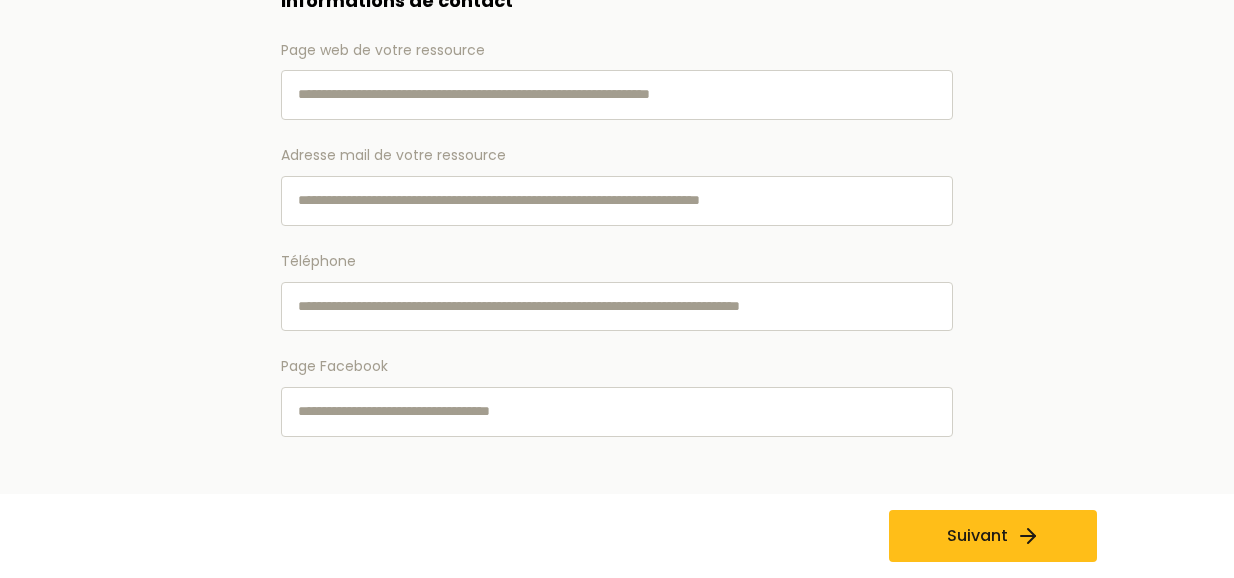 scroll, scrollTop: 293, scrollLeft: 0, axis: vertical 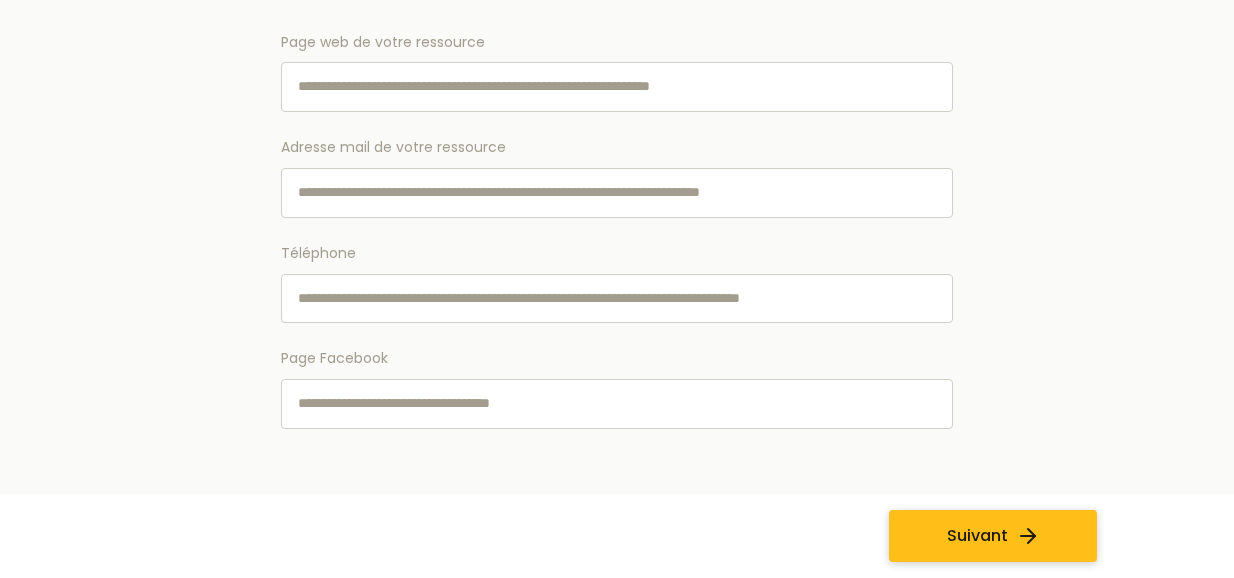 click on "Suivant" at bounding box center (993, 536) 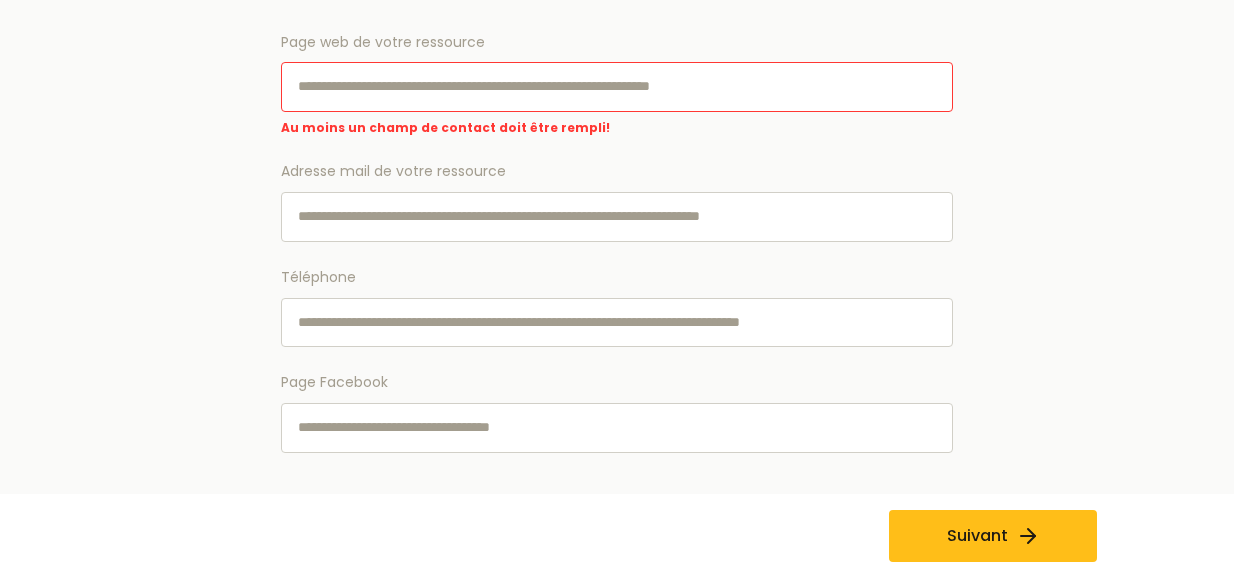 click on "Page web de votre ressource" at bounding box center (617, 87) 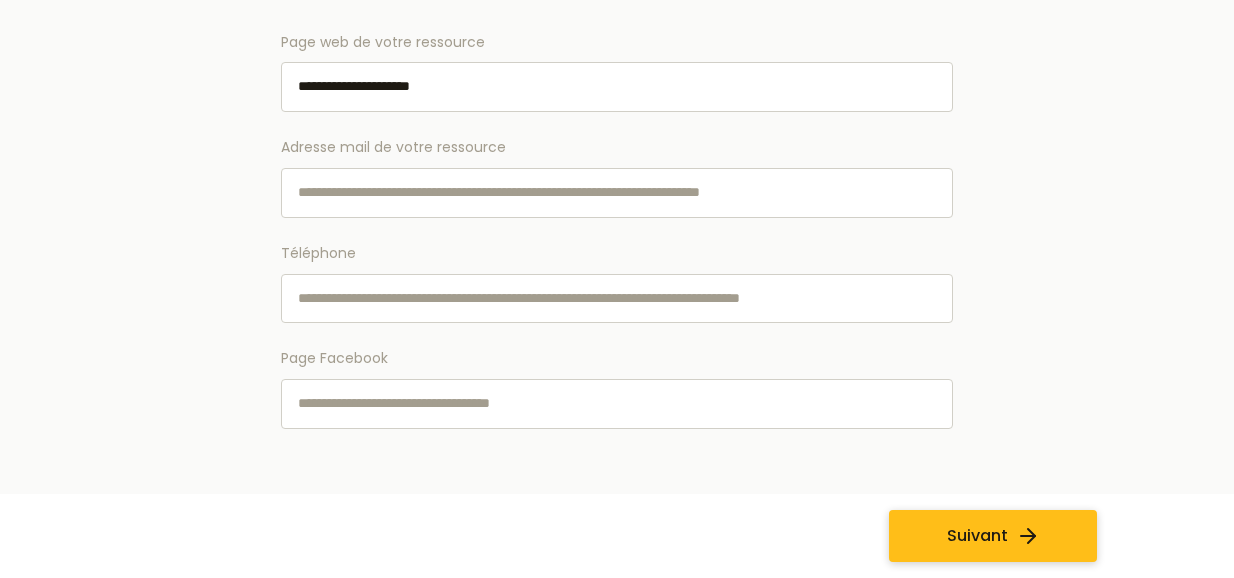 click on "Suivant" at bounding box center (993, 536) 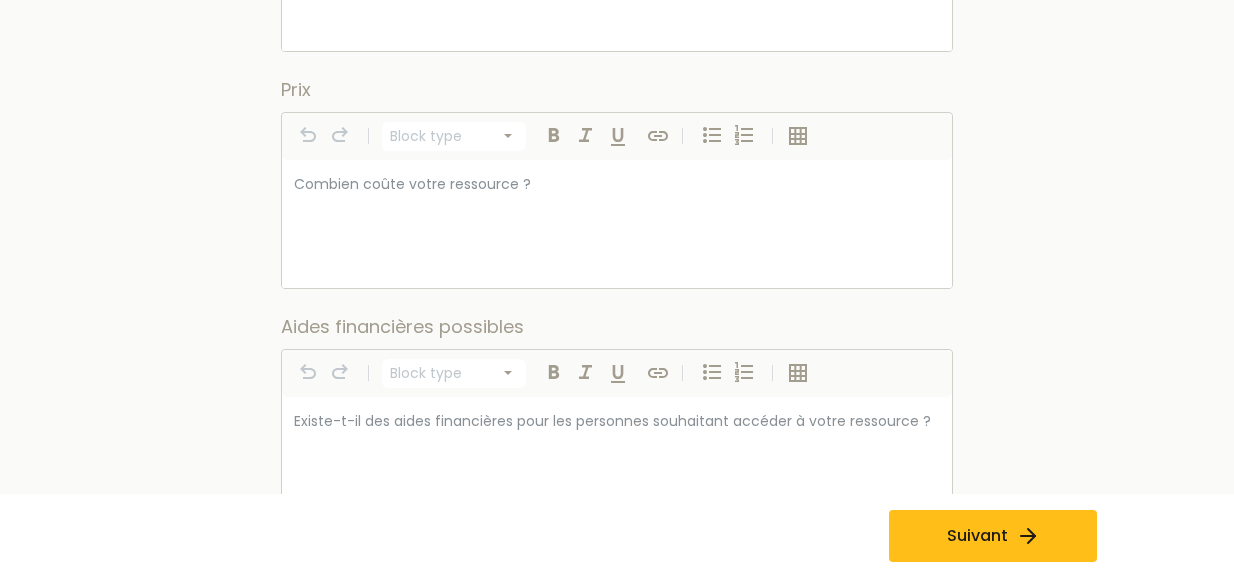 scroll, scrollTop: 725, scrollLeft: 0, axis: vertical 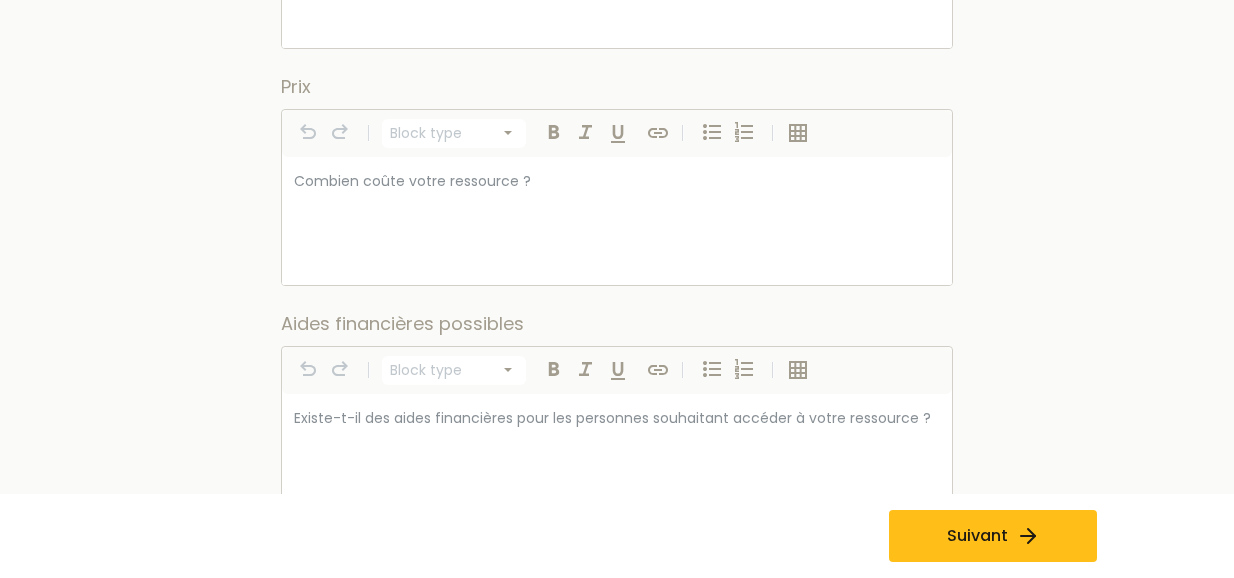 select on "*********" 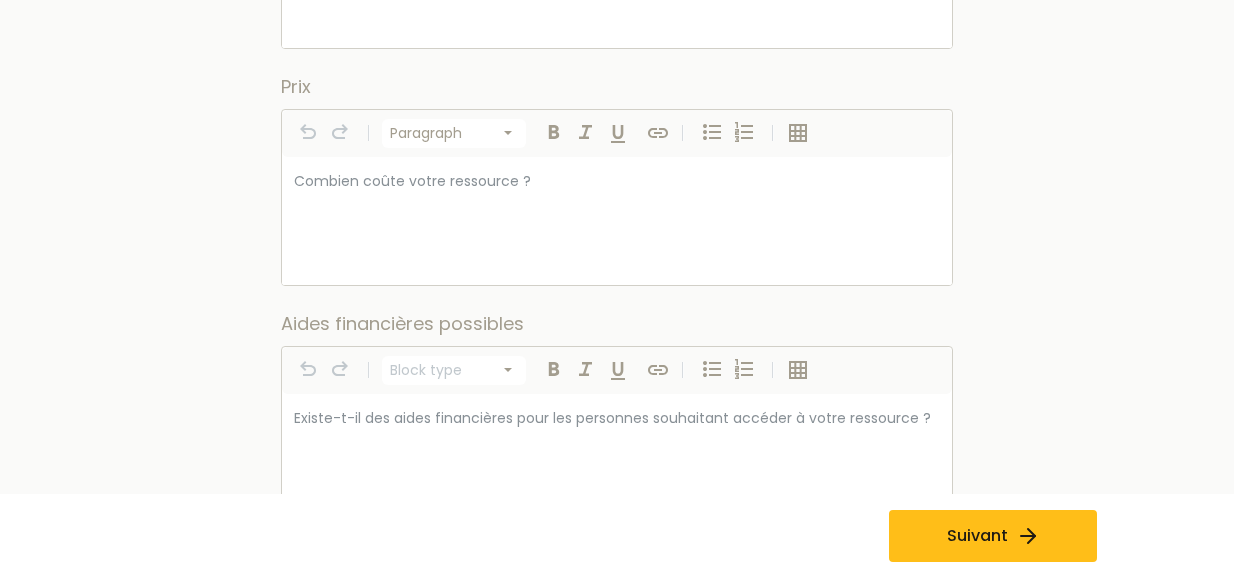 click at bounding box center [617, 221] 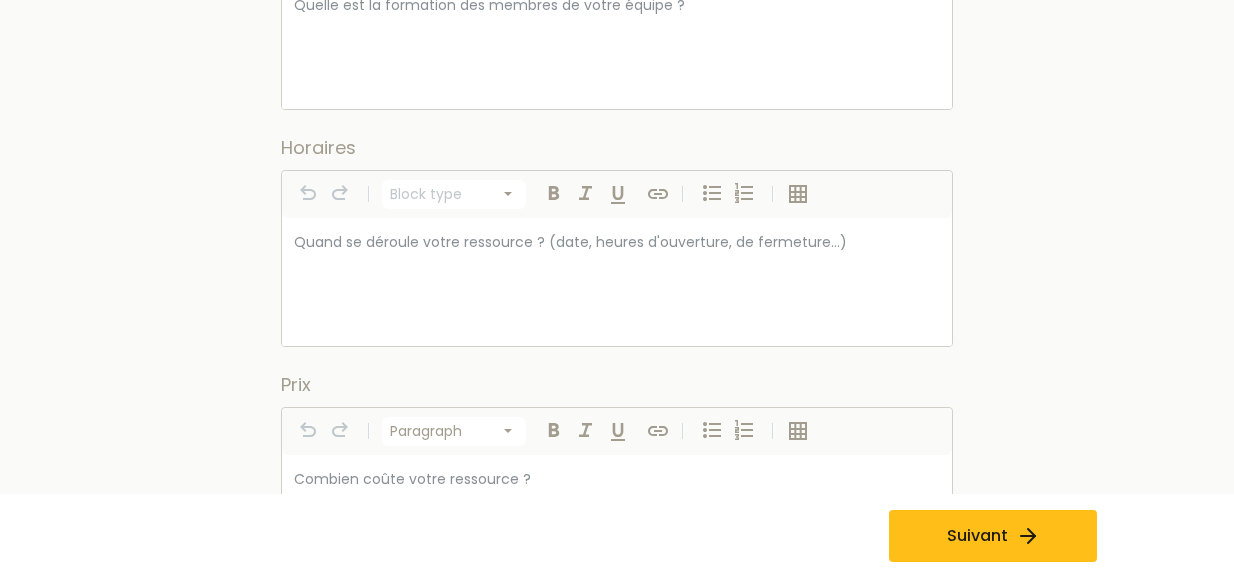 scroll, scrollTop: 426, scrollLeft: 0, axis: vertical 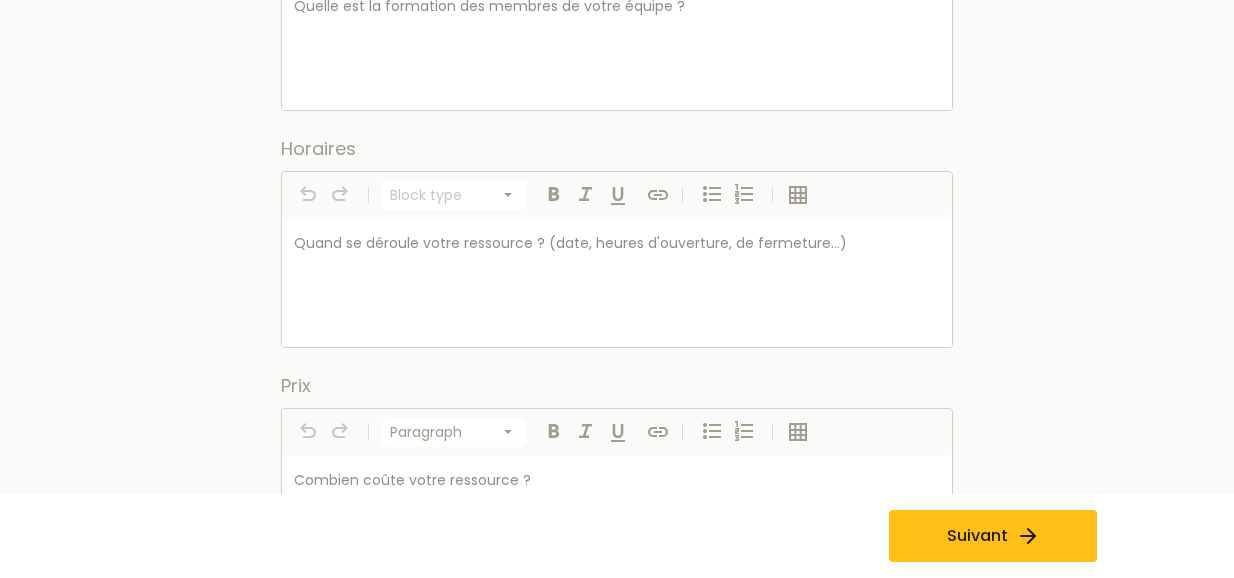 select on "*********" 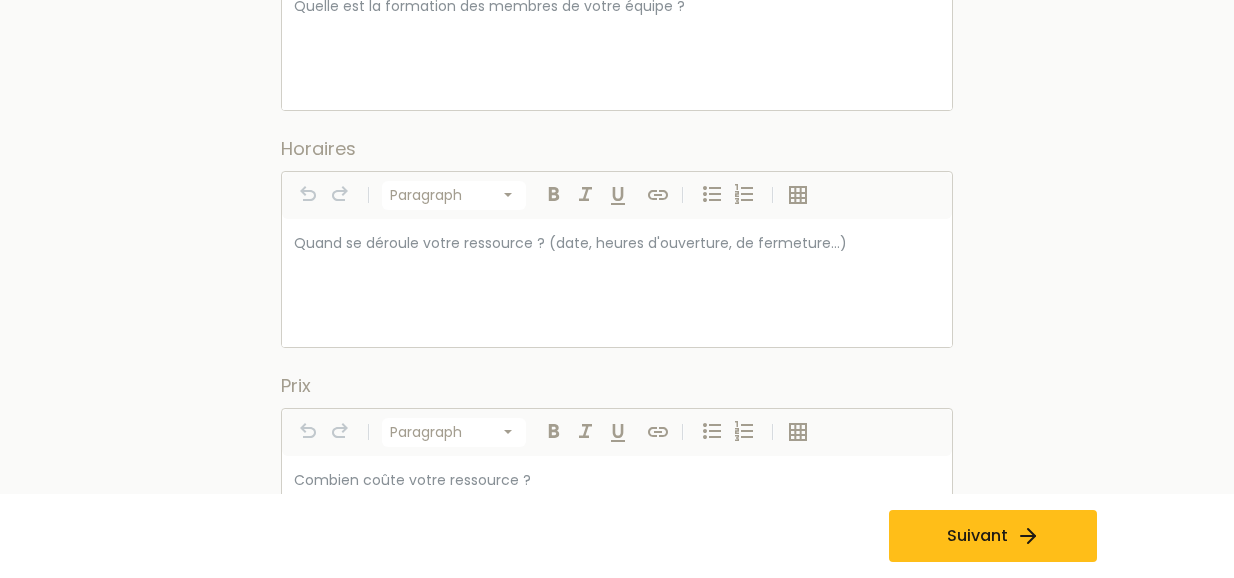 click at bounding box center (617, 283) 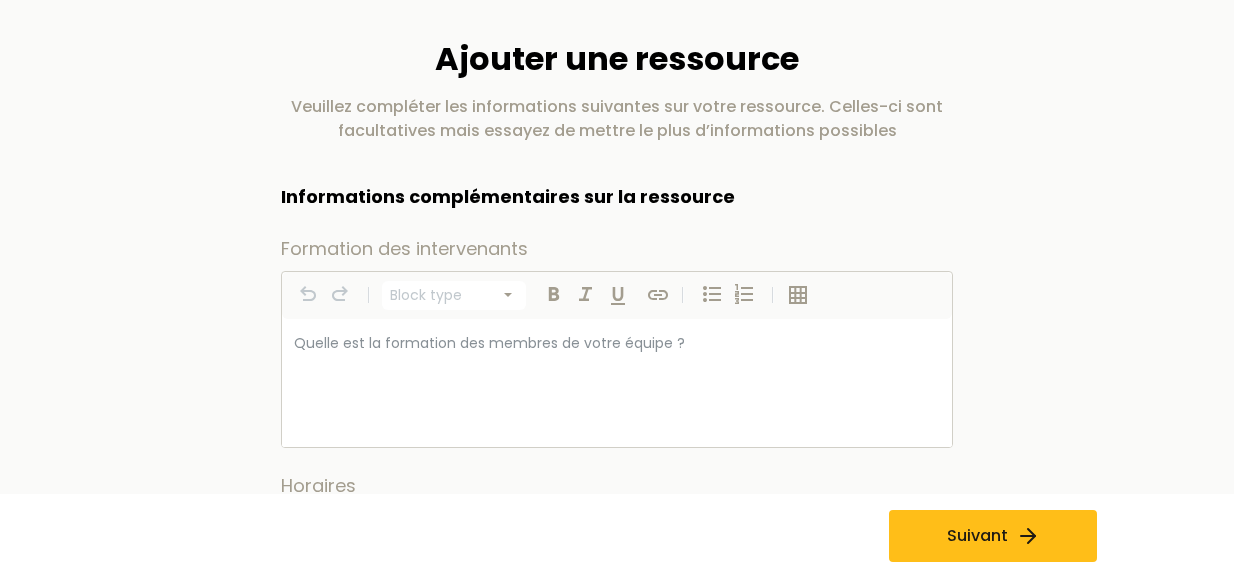 scroll, scrollTop: 91, scrollLeft: 0, axis: vertical 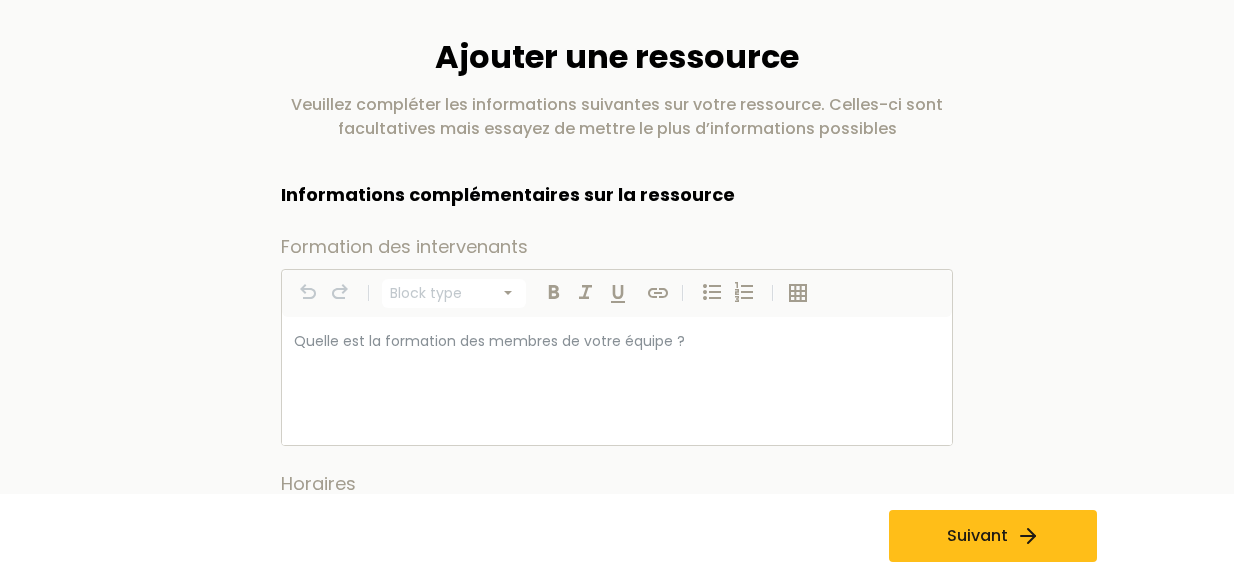 select on "*********" 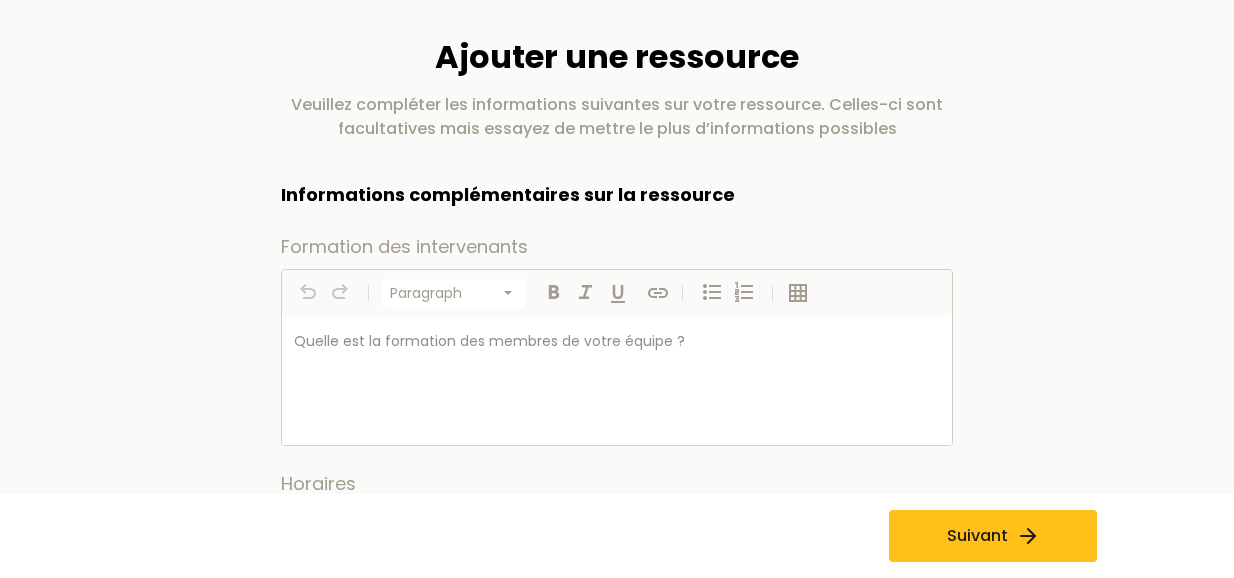 click at bounding box center (617, 341) 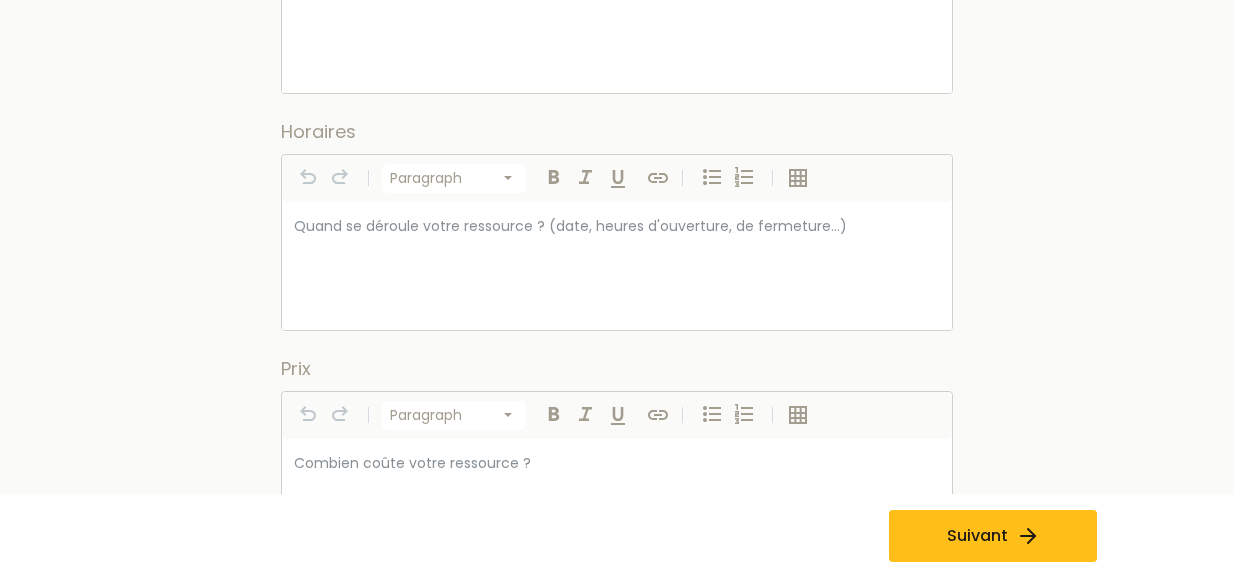 scroll, scrollTop: 445, scrollLeft: 0, axis: vertical 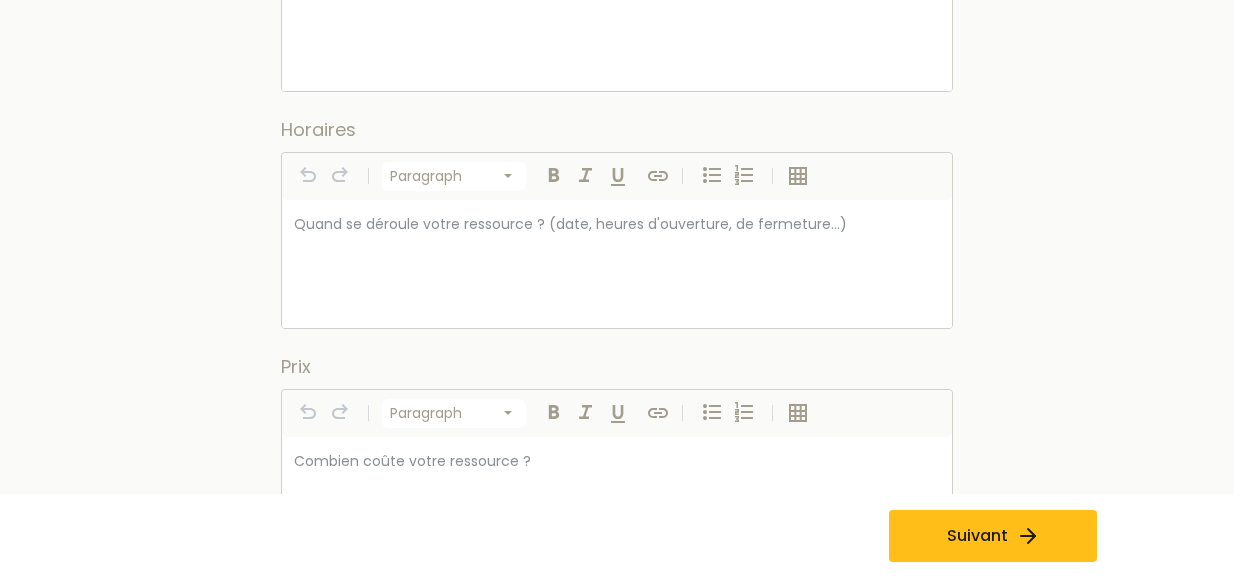 click at bounding box center (617, 264) 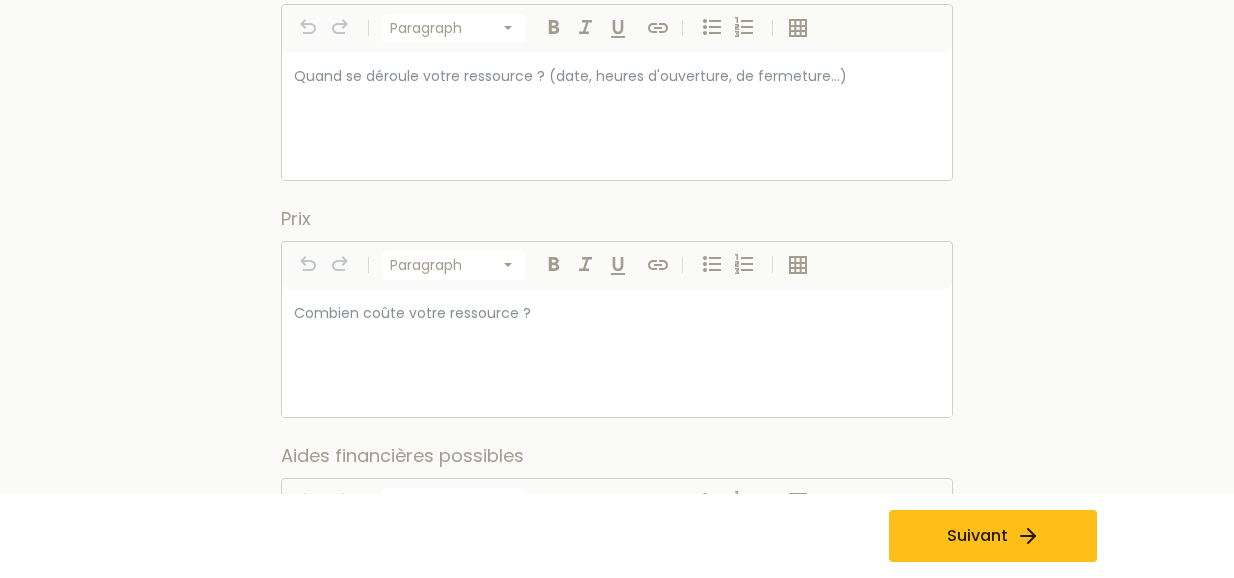 scroll, scrollTop: 601, scrollLeft: 0, axis: vertical 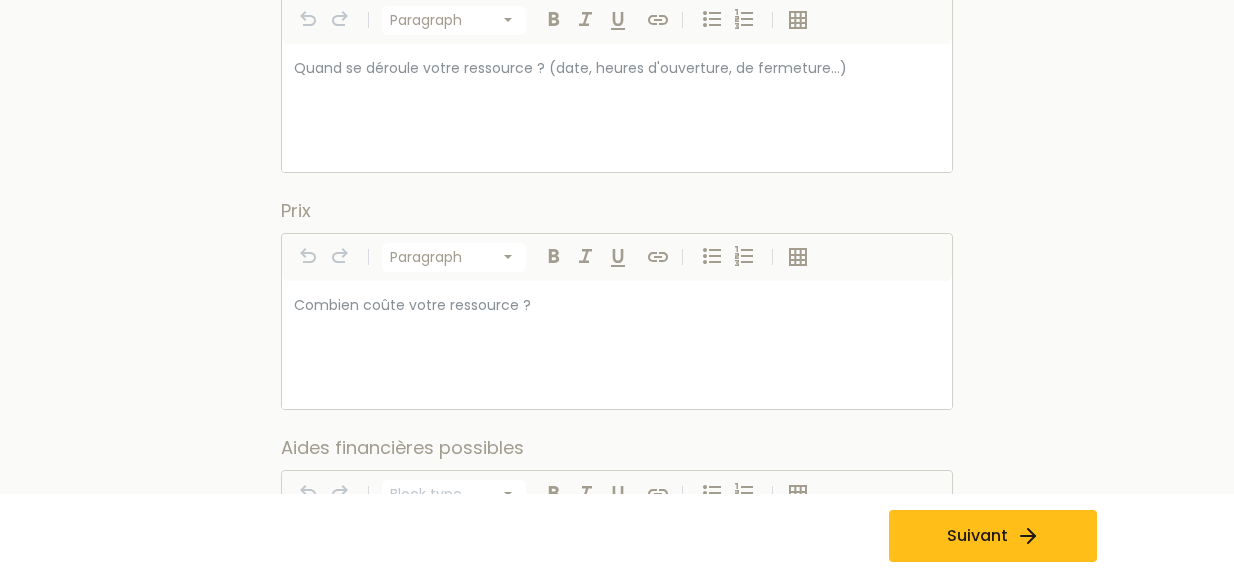 click at bounding box center (617, 345) 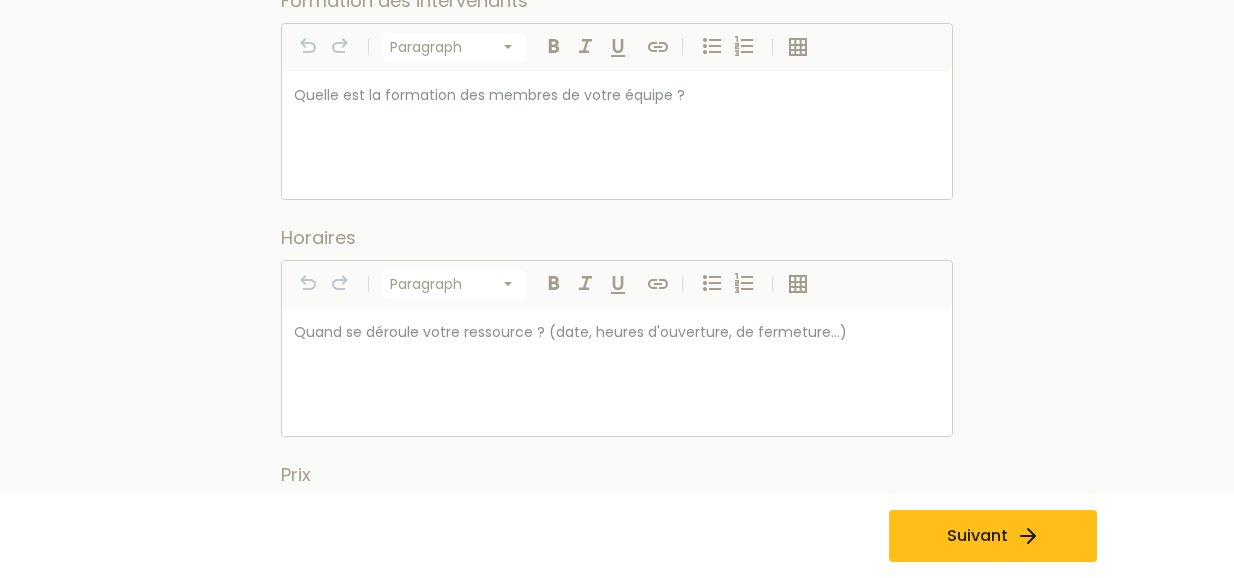 scroll, scrollTop: 336, scrollLeft: 0, axis: vertical 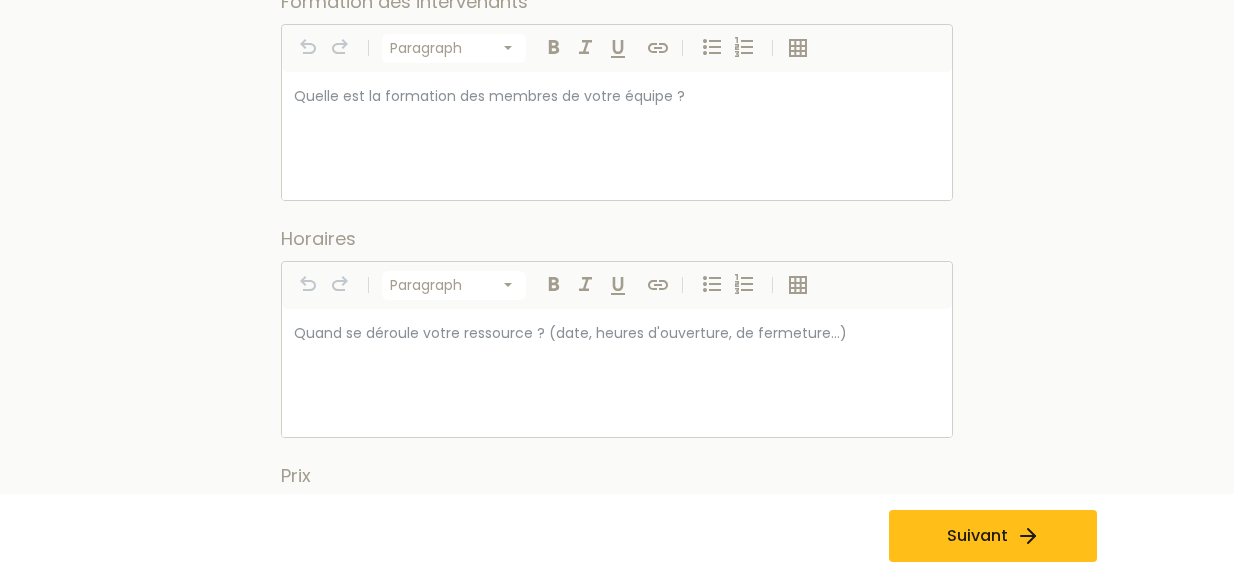click at bounding box center [617, 96] 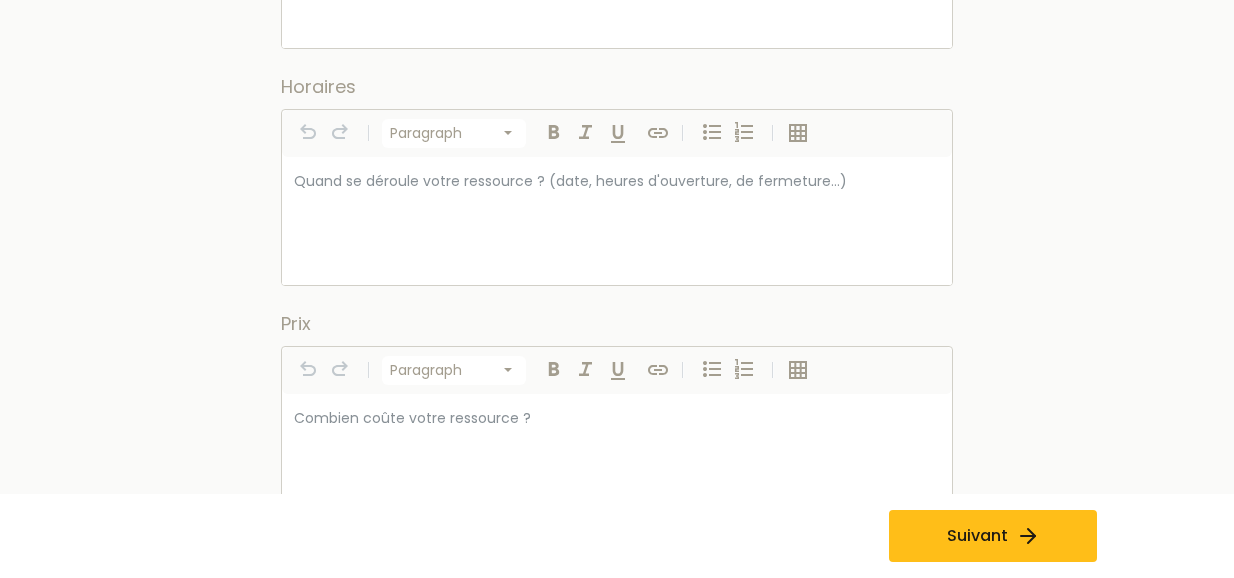 scroll, scrollTop: 490, scrollLeft: 0, axis: vertical 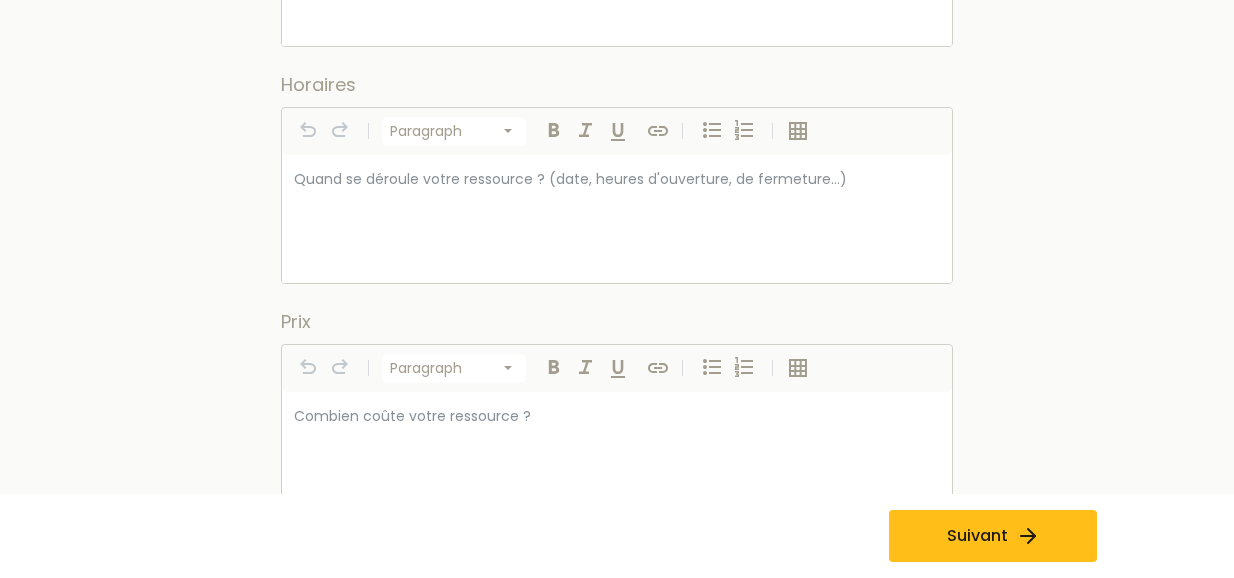 click on "Ajouter une ressource Veuillez compléter les informations suivantes sur votre ressource. Celles-ci sont facultatives mais essayez de mettre le plus d’informations possibles Informations complémentaires sur la ressource Formation des intervenants Paragraph ********* ********* ********* ********* ********* ********* ********* Quelle est la formation des membres de votre équipe ? Horaires Paragraph ********* ********* ********* ********* ********* ********* ********* Quand se déroule votre ressource ? (date, heures d'ouverture, de fermeture…) Prix Paragraph ********* ********* ********* ********* ********* ********* ********* Combien coûte votre ressource ? Aides financières possibles Block type ********* ********* ********* ********* ********* ********* ********* Existe-t-il des aides financières pour les personnes souhaitant accéder à votre ressource ? Disponibilité de la ressource Block type ********* ********* ********* ********* ********* ********* ********* Block type ********* *********" at bounding box center (617, 846) 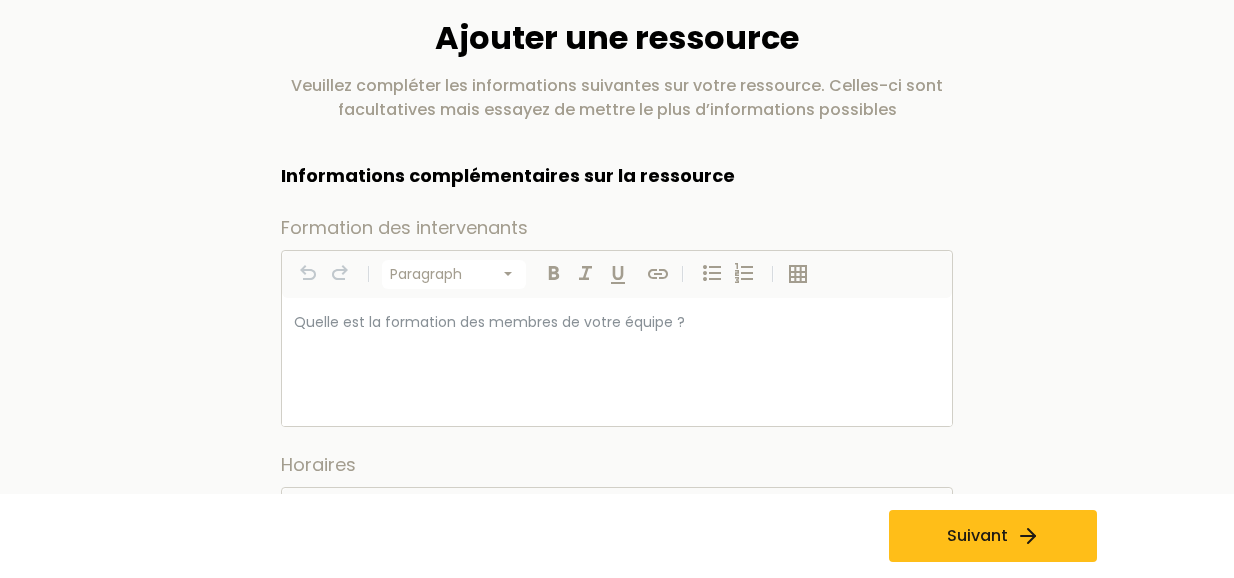 scroll, scrollTop: 0, scrollLeft: 0, axis: both 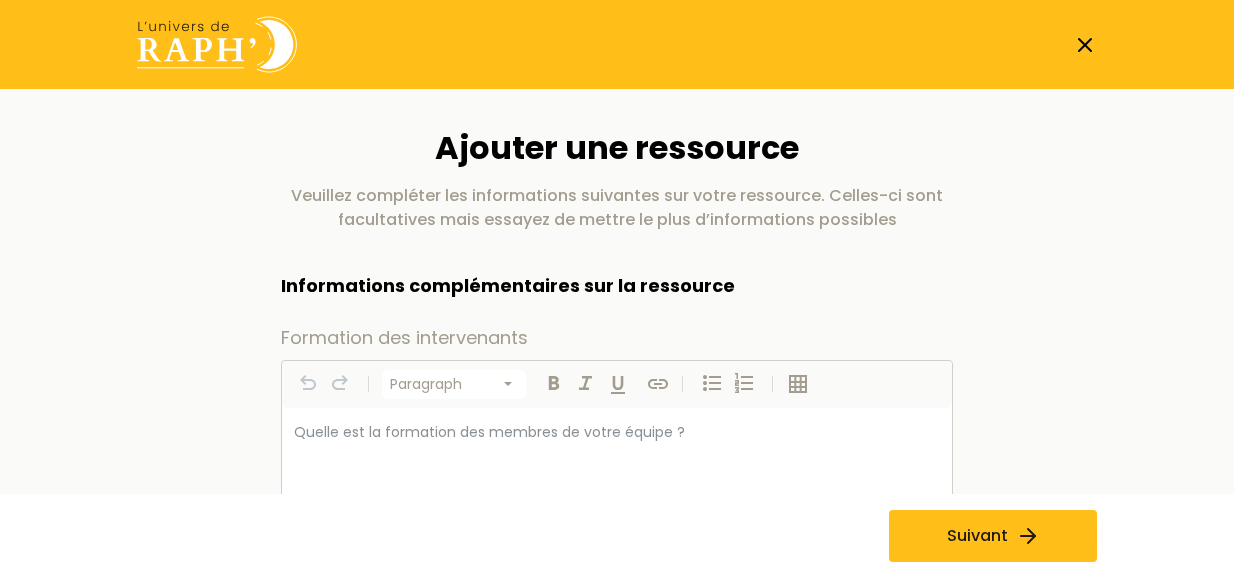 click on "Ajouter une ressource Veuillez compléter les informations suivantes sur votre ressource. Celles-ci sont facultatives mais essayez de mettre le plus d’informations possibles Informations complémentaires sur la ressource Formation des intervenants Paragraph ********* ********* ********* ********* ********* ********* ********* Quelle est la formation des membres de votre équipe ? Horaires Paragraph ********* ********* ********* ********* ********* ********* ********* Quand se déroule votre ressource ? (date, heures d'ouverture, de fermeture…) Prix Paragraph ********* ********* ********* ********* ********* ********* ********* Combien coûte votre ressource ? Aides financières possibles Block type ********* ********* ********* ********* ********* ********* ********* Existe-t-il des aides financières pour les personnes souhaitant accéder à votre ressource ? Disponibilité de la ressource Block type ********* ********* ********* ********* ********* ********* ********* Block type ********* *********" at bounding box center (617, 1336) 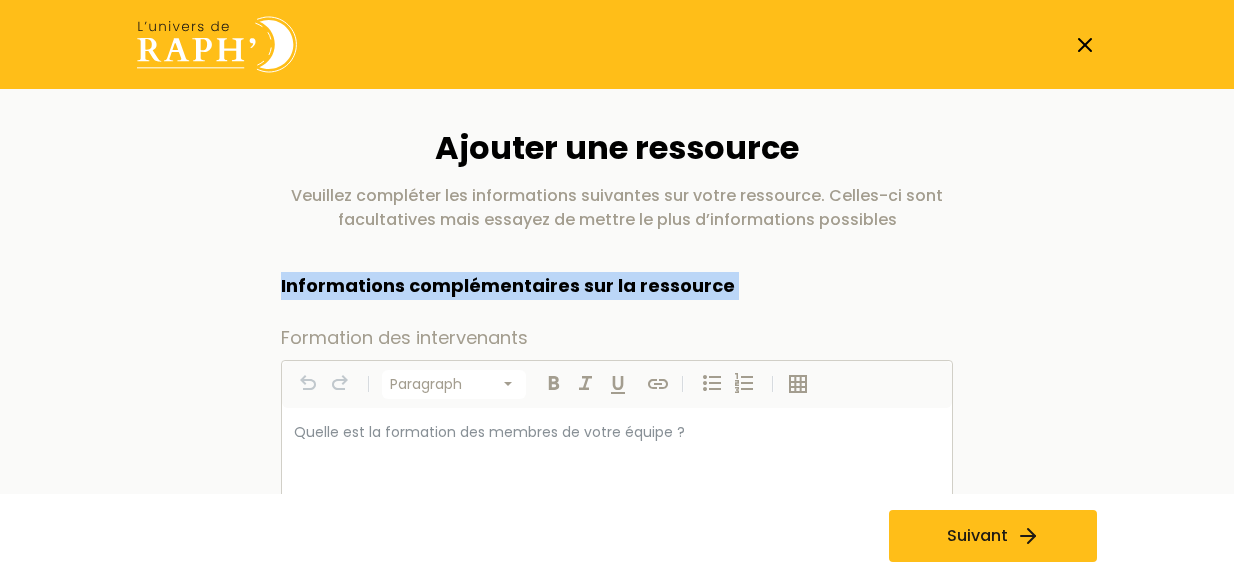 drag, startPoint x: 918, startPoint y: 264, endPoint x: 965, endPoint y: 158, distance: 115.952576 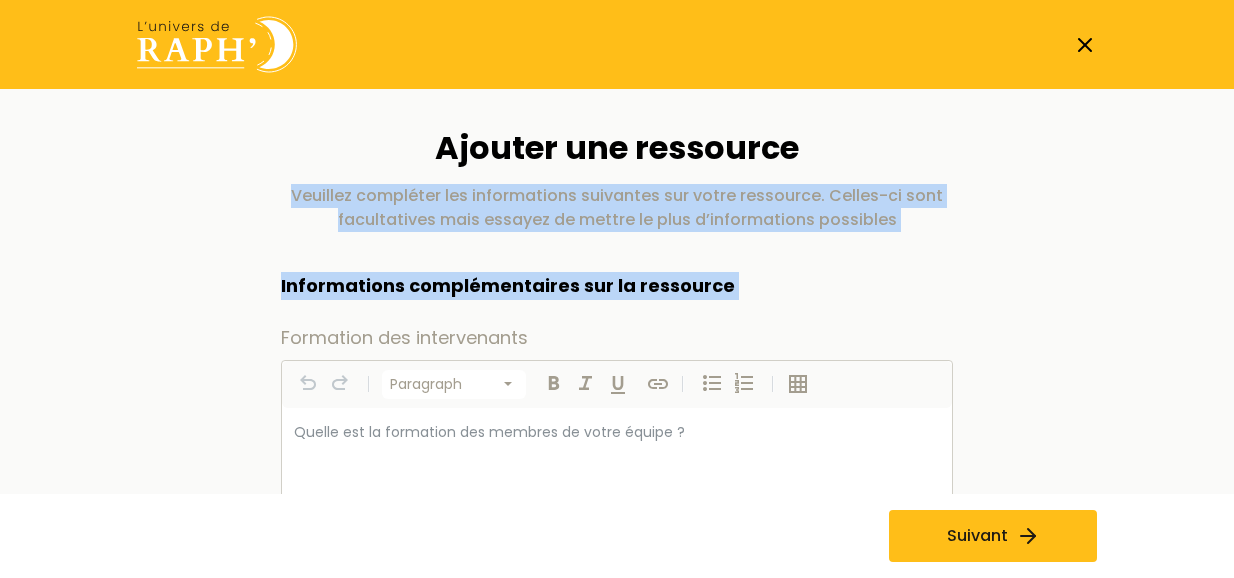 click on "Ajouter une ressource Veuillez compléter les informations suivantes sur votre ressource. Celles-ci sont facultatives mais essayez de mettre le plus d’informations possibles Informations complémentaires sur la ressource Formation des intervenants Paragraph ********* ********* ********* ********* ********* ********* ********* Quelle est la formation des membres de votre équipe ? Horaires Paragraph ********* ********* ********* ********* ********* ********* ********* Quand se déroule votre ressource ? (date, heures d'ouverture, de fermeture…) Prix Paragraph ********* ********* ********* ********* ********* ********* ********* Combien coûte votre ressource ? Aides financières possibles Block type ********* ********* ********* ********* ********* ********* ********* Existe-t-il des aides financières pour les personnes souhaitant accéder à votre ressource ? Disponibilité de la ressource Block type ********* ********* ********* ********* ********* ********* ********* Block type ********* *********" at bounding box center (617, 1336) 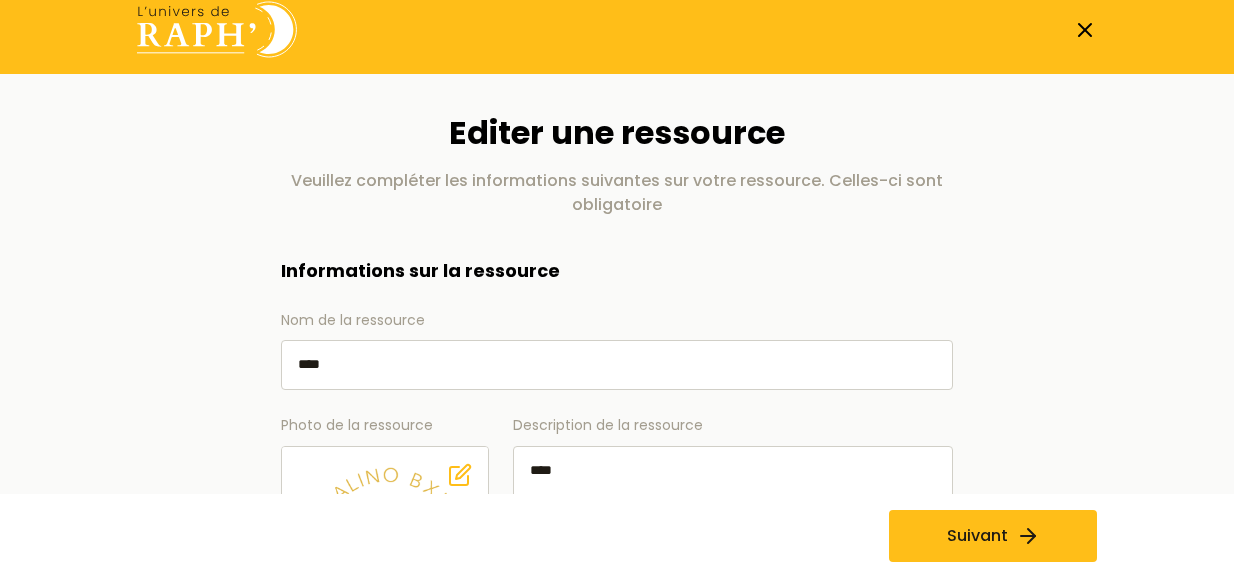 scroll, scrollTop: 7, scrollLeft: 0, axis: vertical 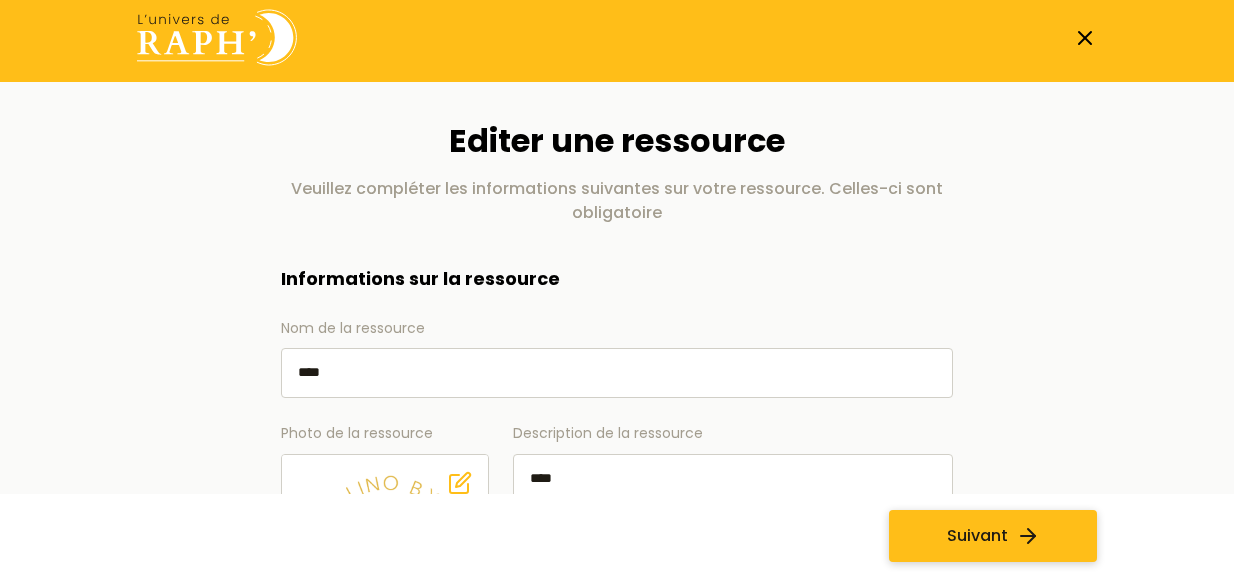 click on "Suivant" at bounding box center (993, 536) 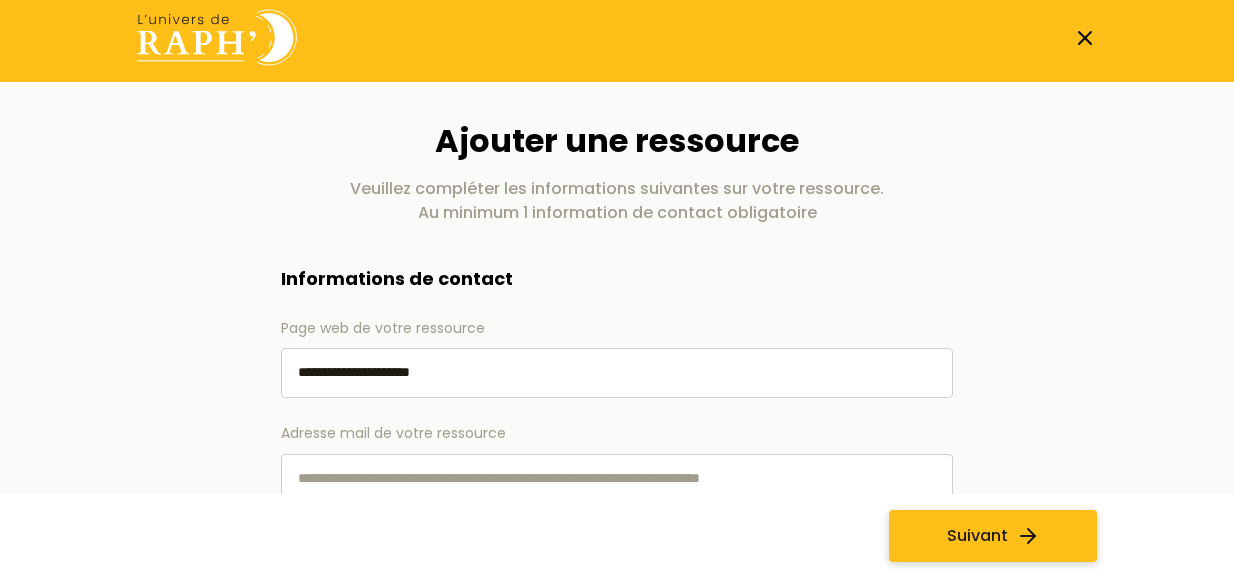 click on "Suivant" at bounding box center (993, 536) 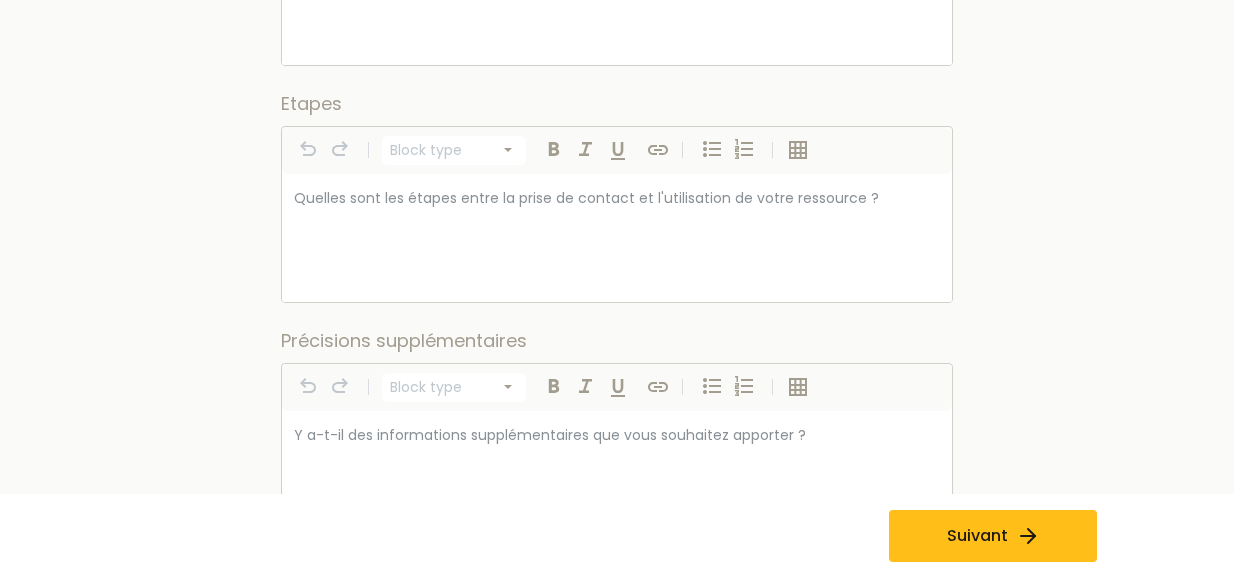 scroll, scrollTop: 1894, scrollLeft: 0, axis: vertical 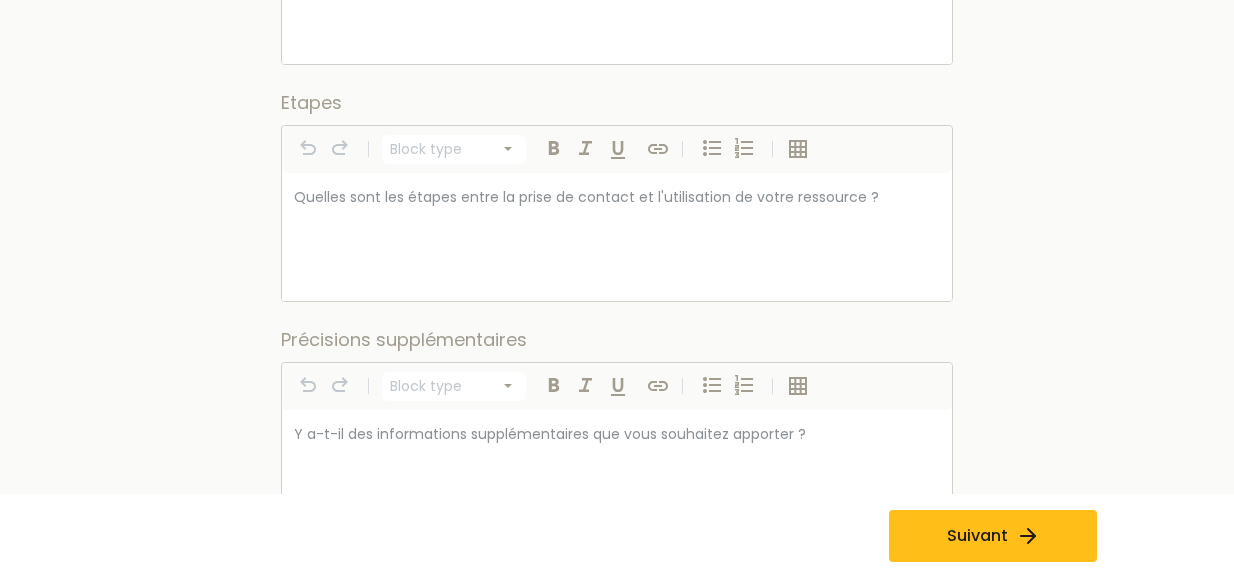 select on "*********" 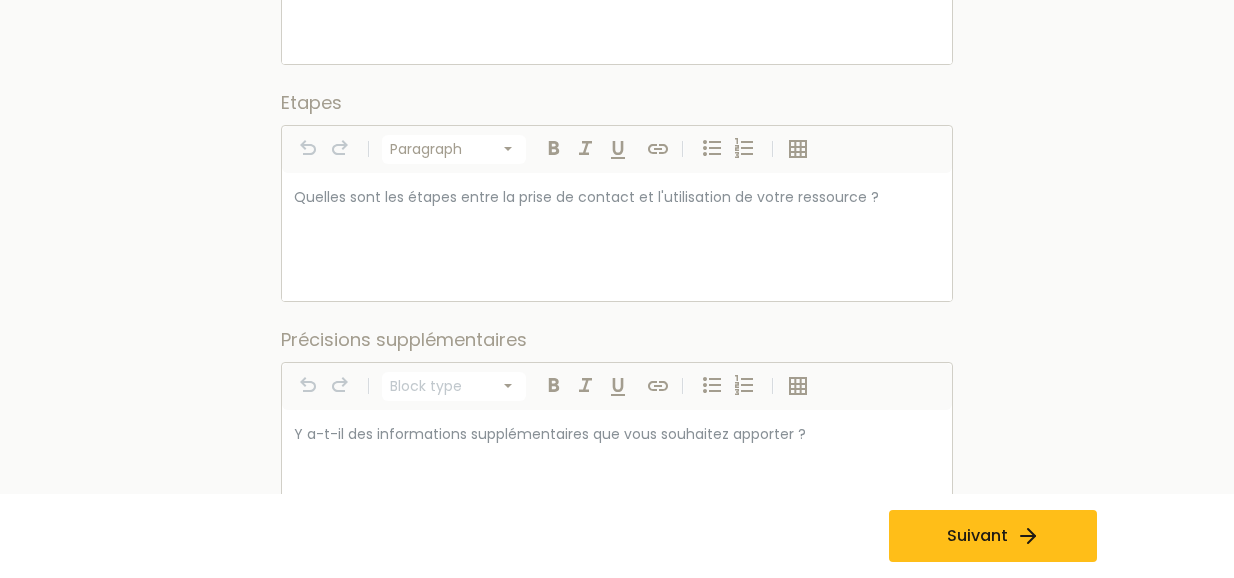 click at bounding box center (617, 197) 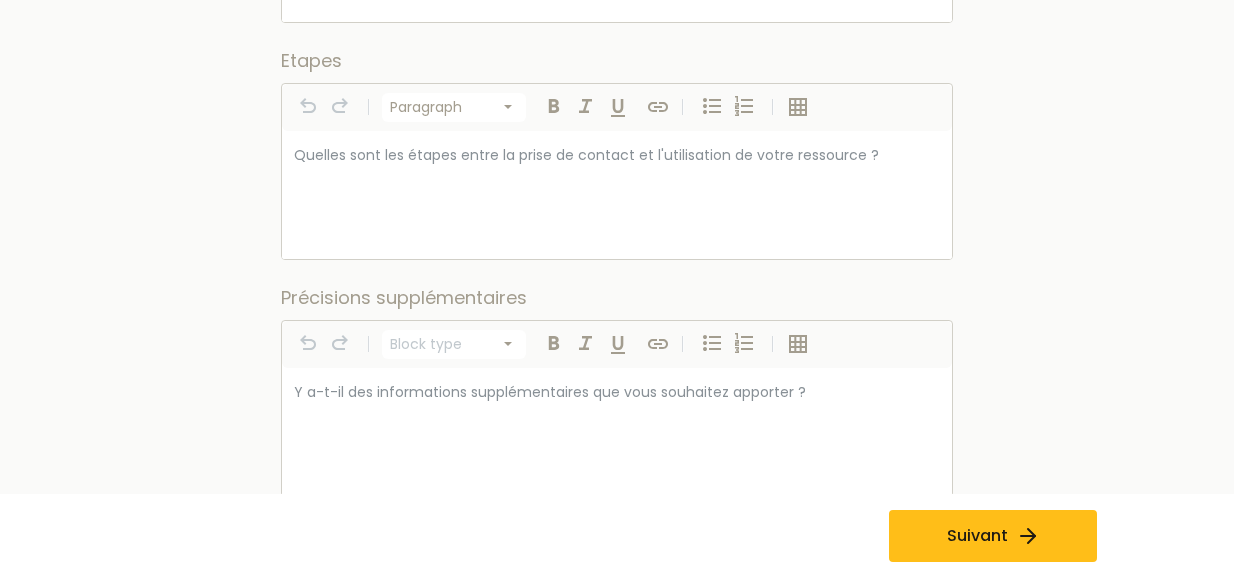 scroll, scrollTop: 1998, scrollLeft: 0, axis: vertical 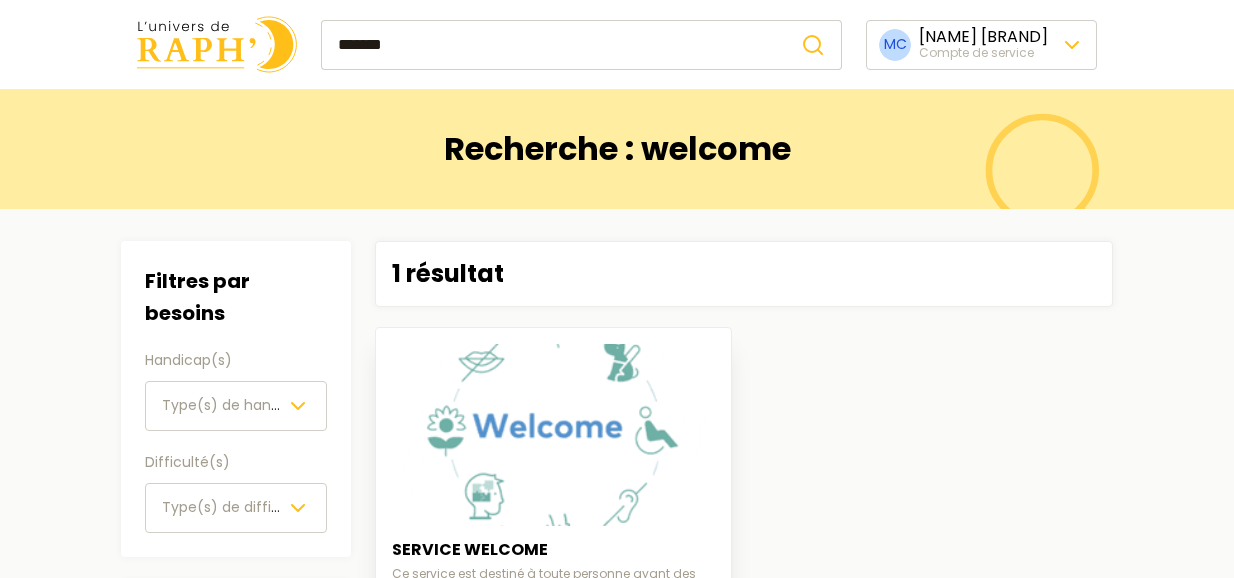 click on "Voir les détails" at bounding box center (527, 680) 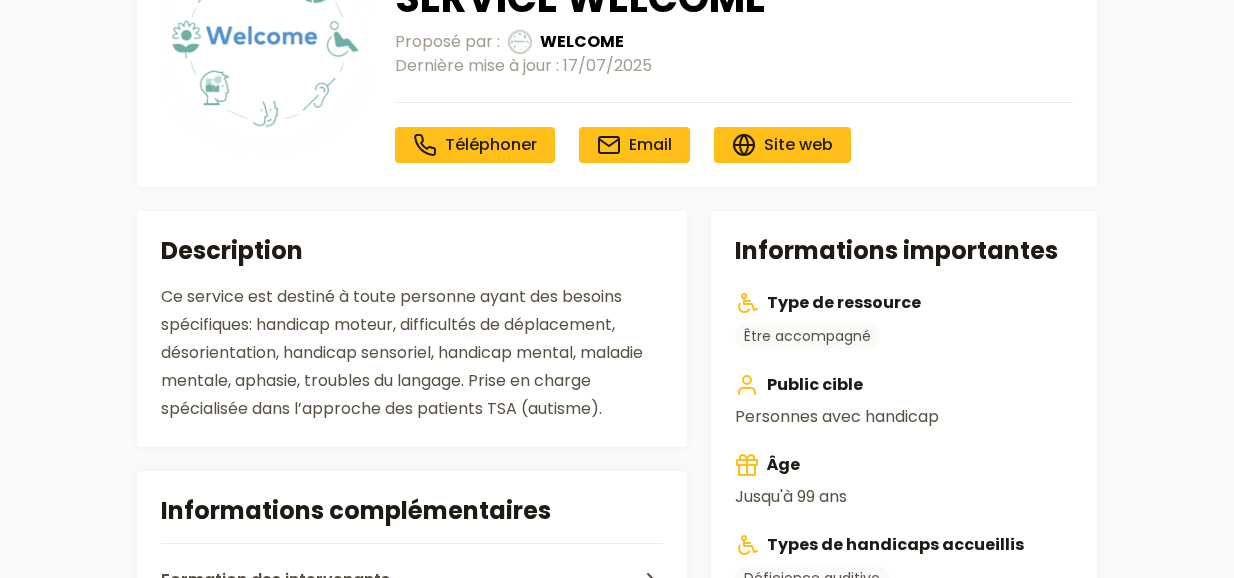 scroll, scrollTop: 214, scrollLeft: 0, axis: vertical 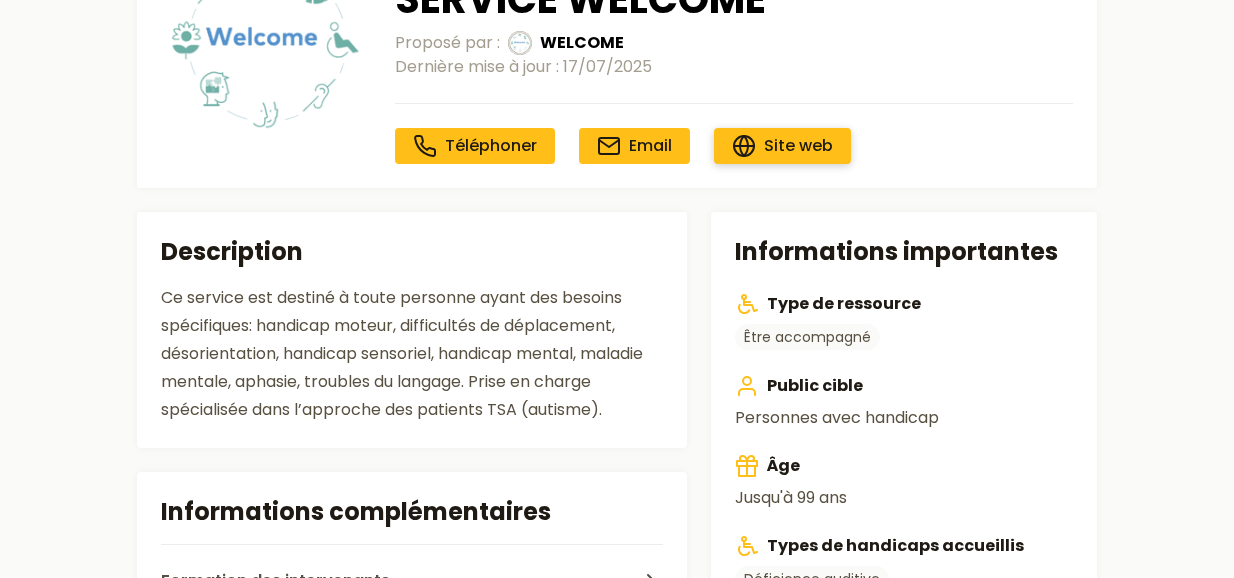 click on "Site web" at bounding box center (798, 145) 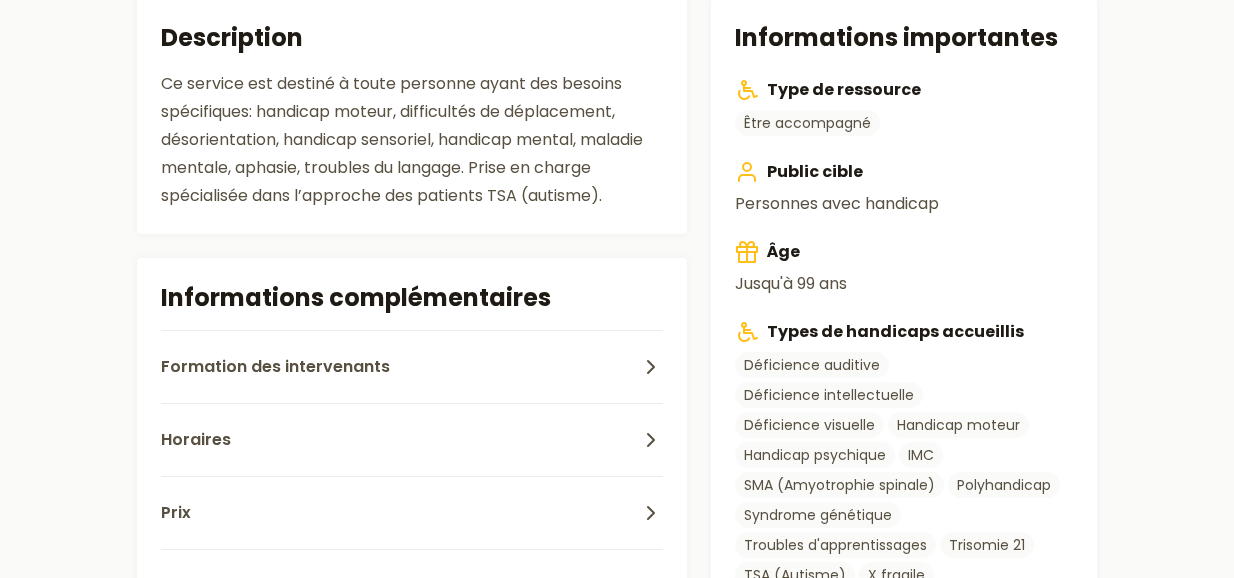 scroll, scrollTop: 427, scrollLeft: 0, axis: vertical 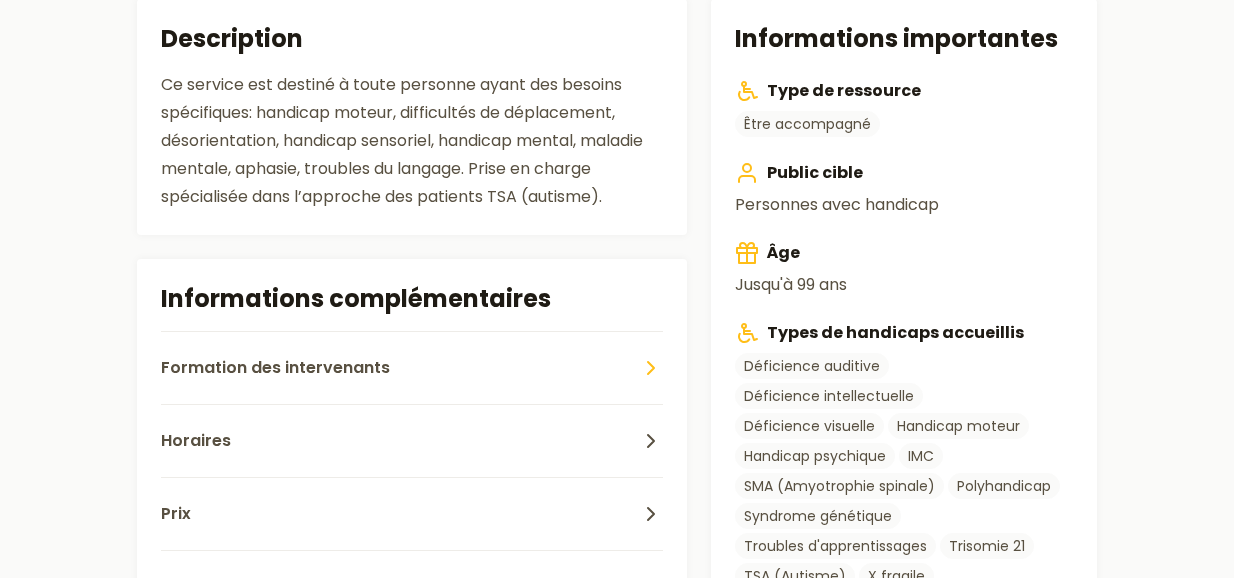 click on "Formation des intervenants" at bounding box center (412, 367) 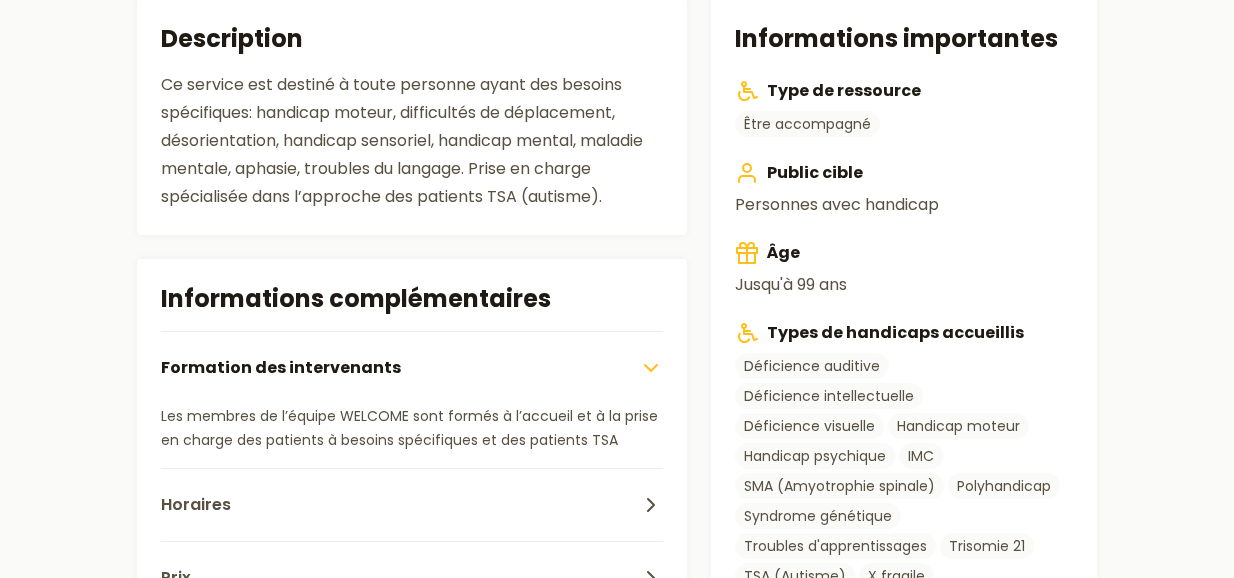 click on "Formation des intervenants" at bounding box center [412, 367] 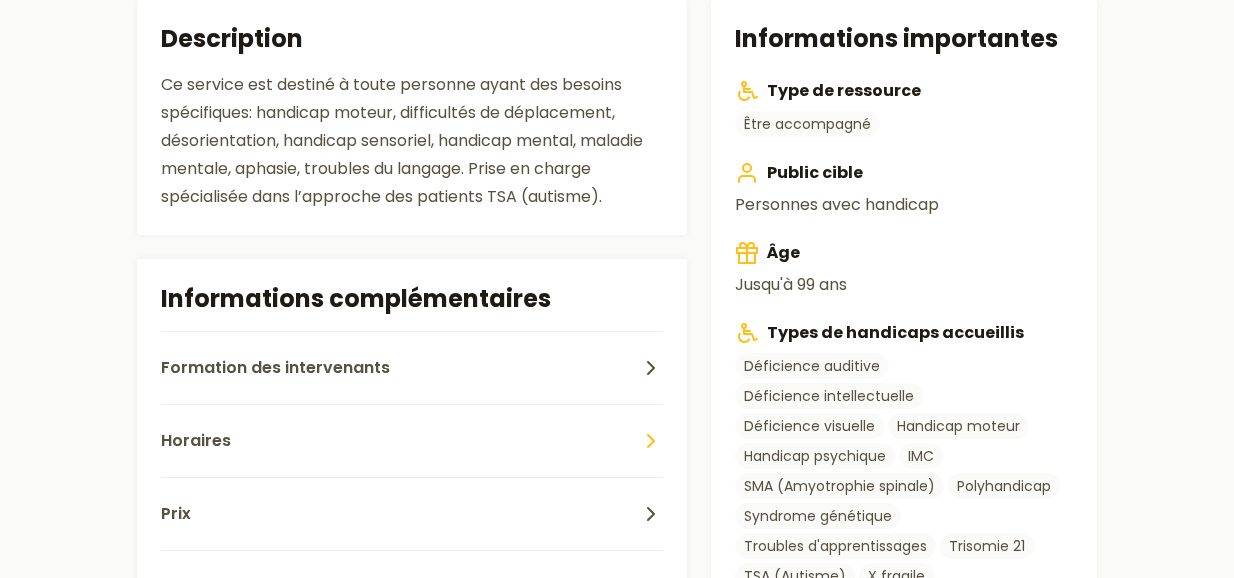 click on "Horaires" at bounding box center (412, 440) 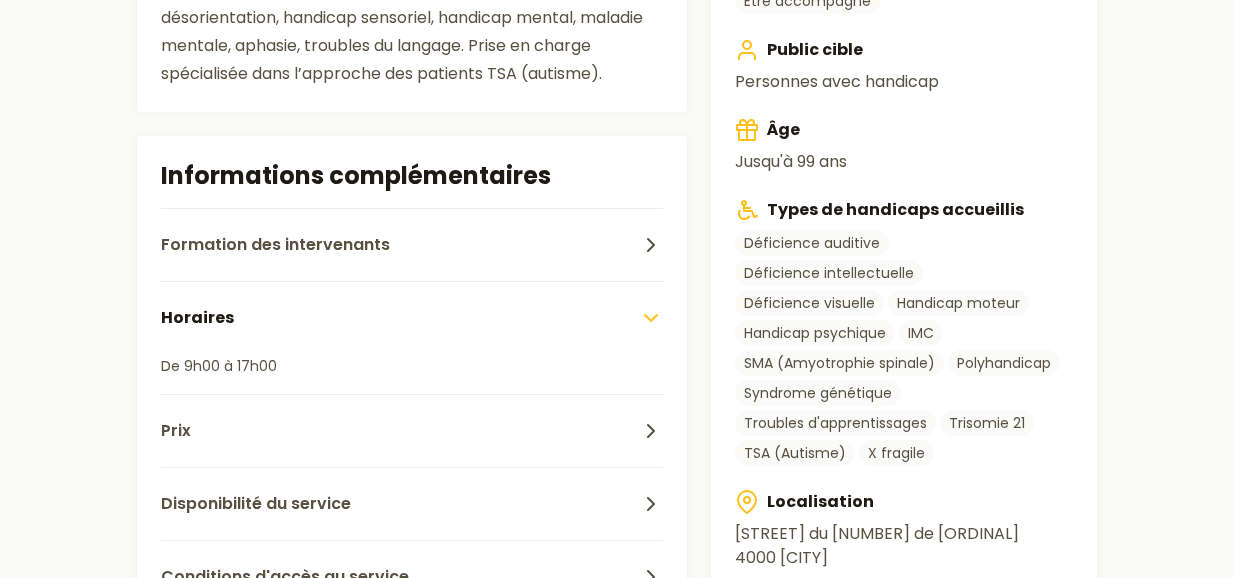 scroll, scrollTop: 598, scrollLeft: 0, axis: vertical 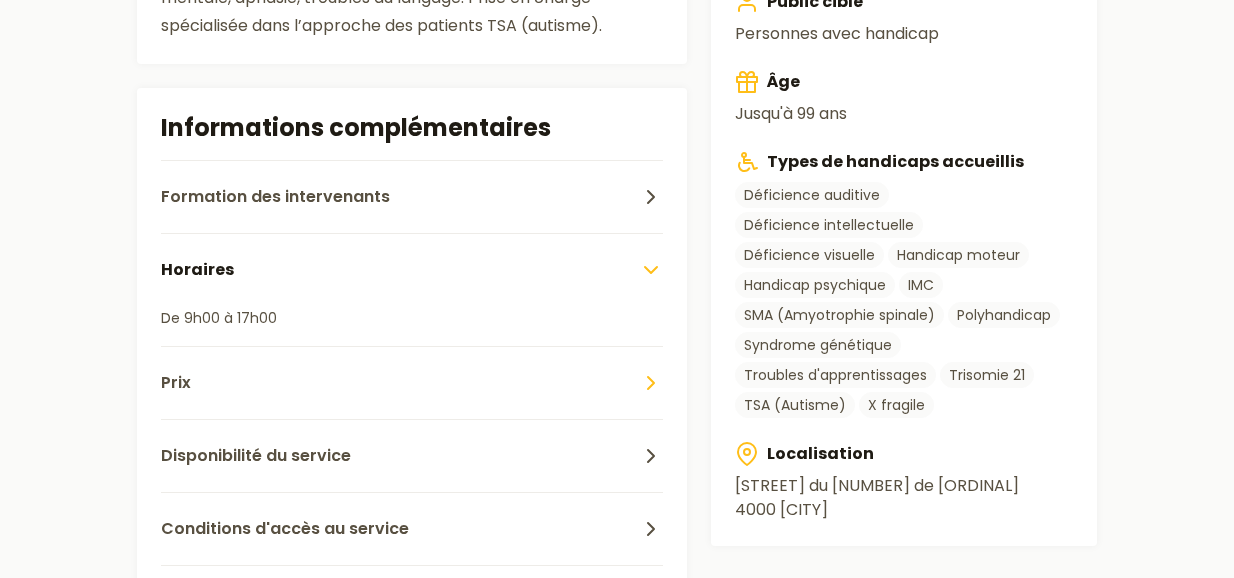 click on "Prix" at bounding box center (412, 382) 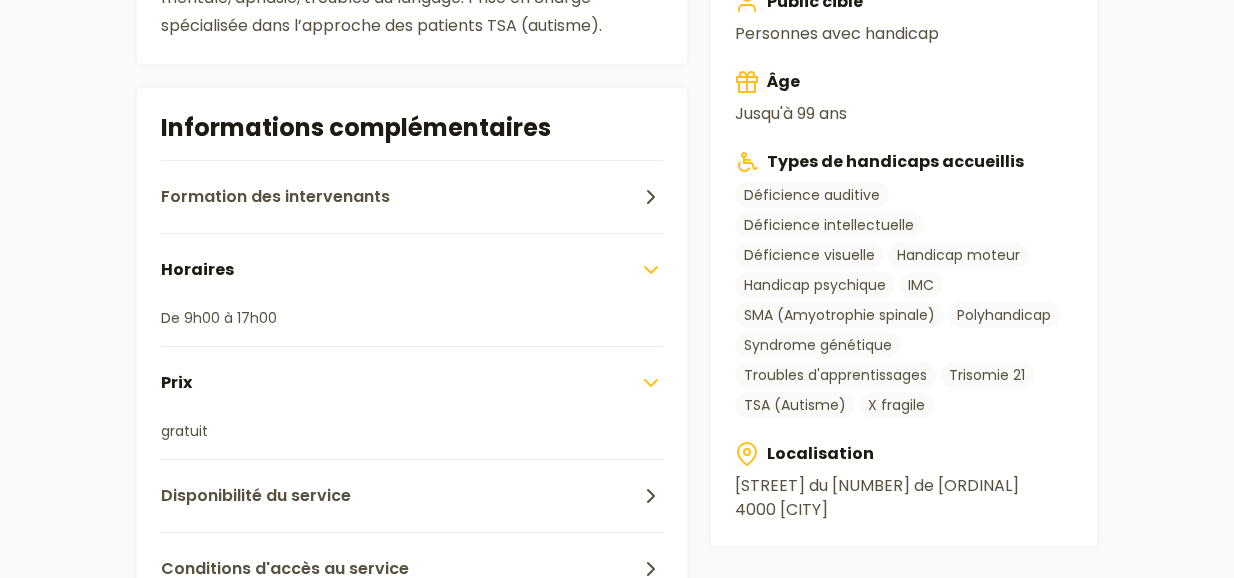 click on "Prix" at bounding box center (412, 382) 